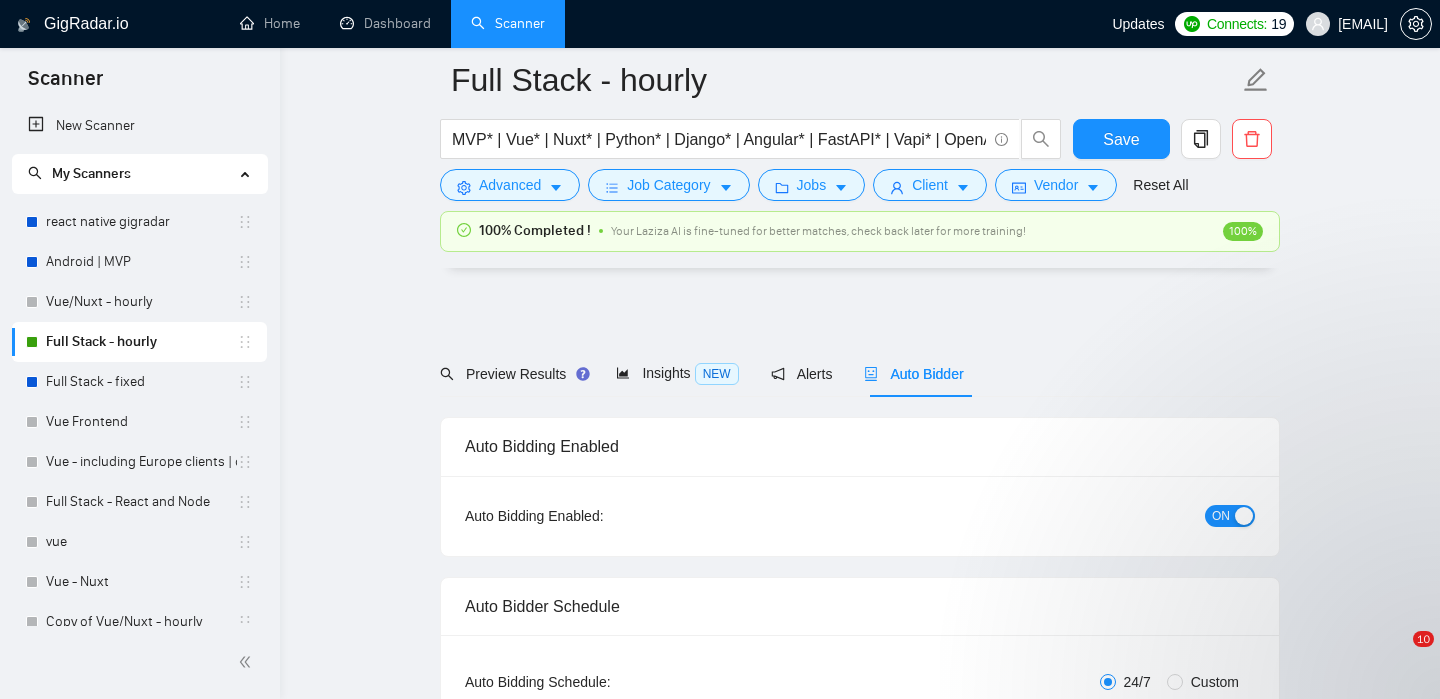 scroll, scrollTop: 5332, scrollLeft: 0, axis: vertical 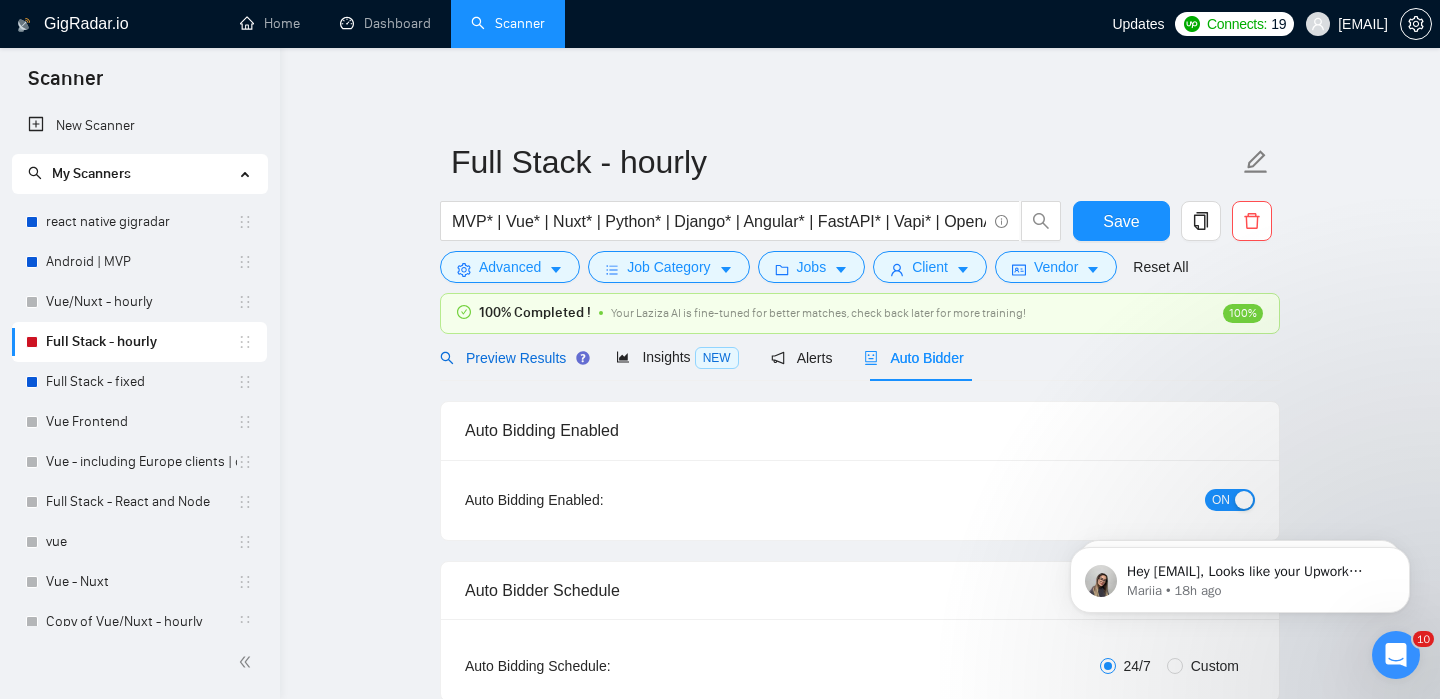 click on "Preview Results" at bounding box center [512, 358] 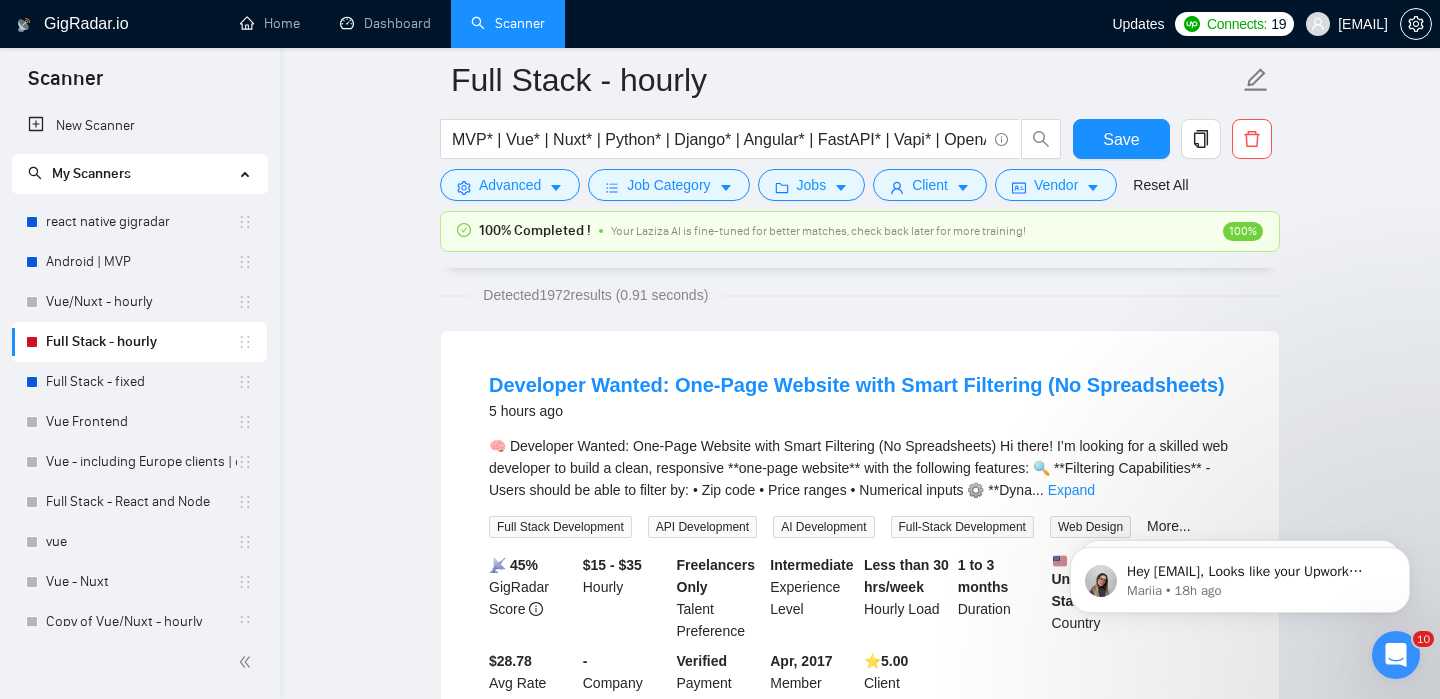 scroll, scrollTop: 191, scrollLeft: 0, axis: vertical 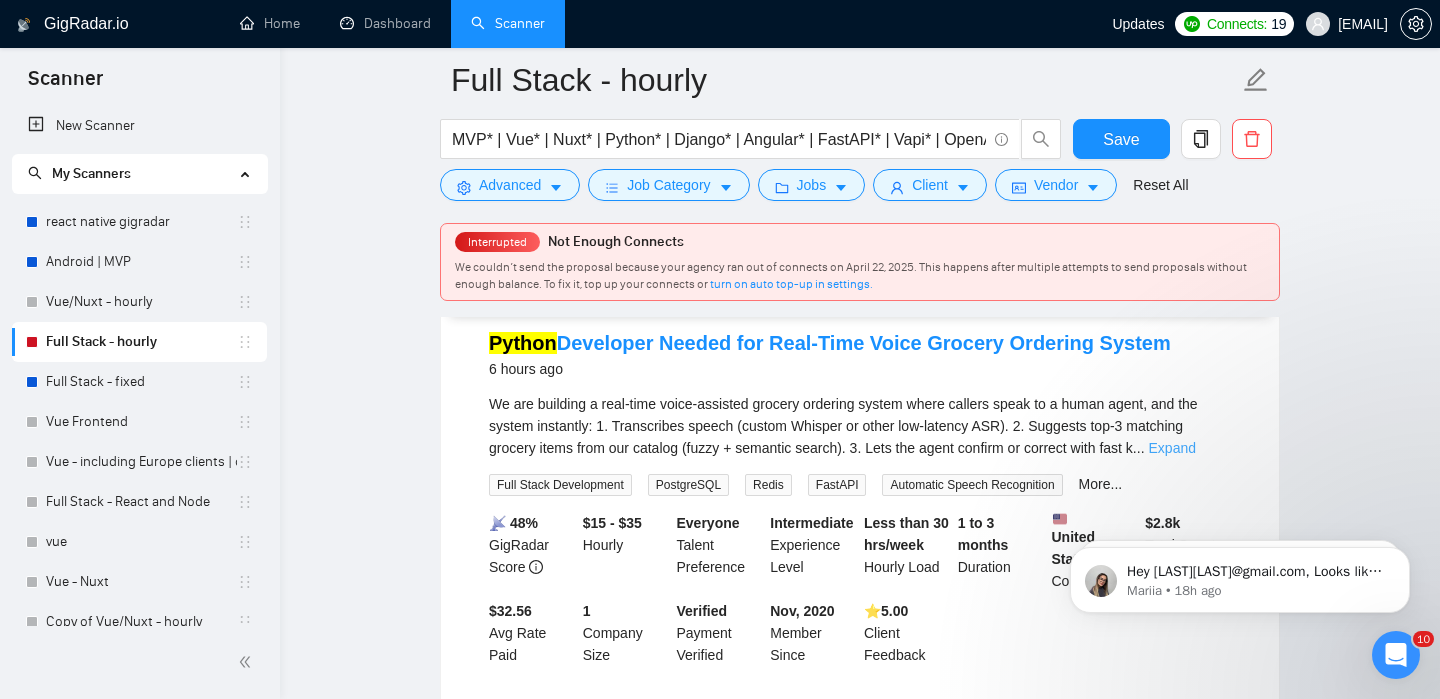 click on "Expand" at bounding box center (1172, 448) 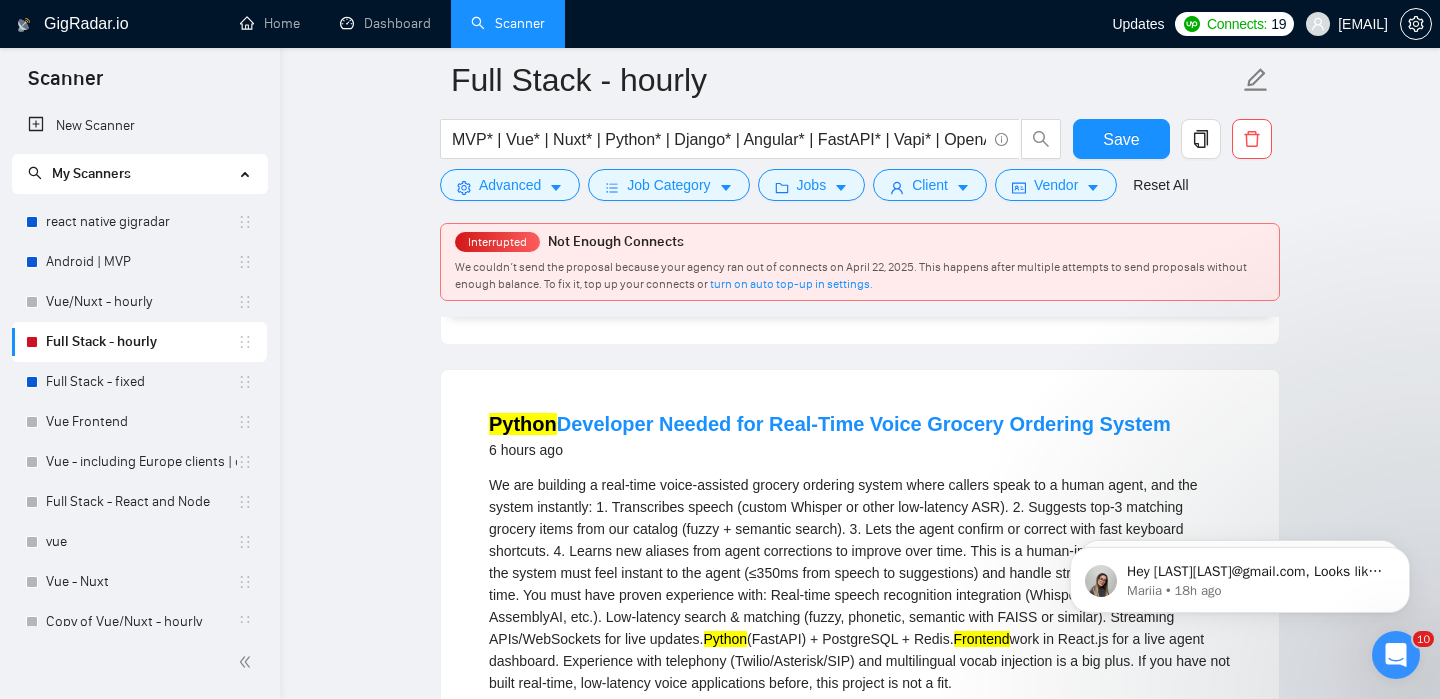 scroll, scrollTop: 589, scrollLeft: 0, axis: vertical 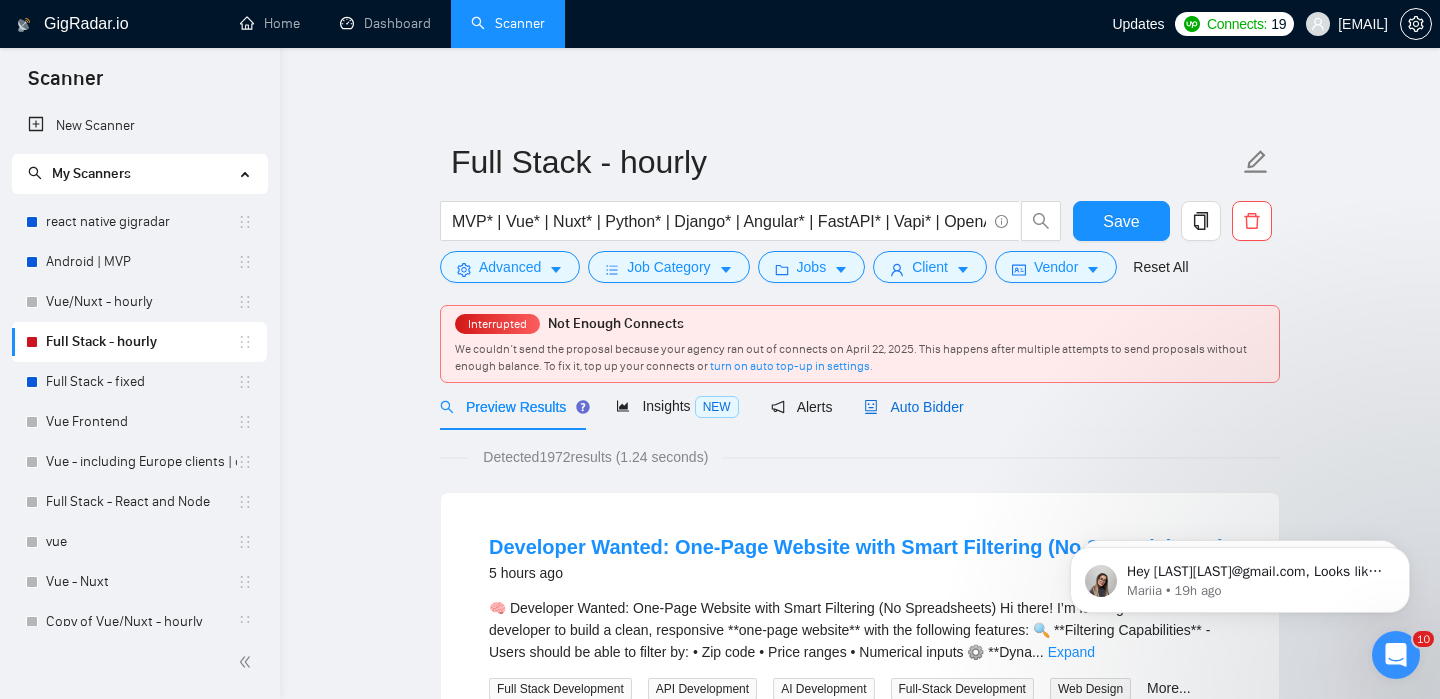 click on "Auto Bidder" at bounding box center (913, 407) 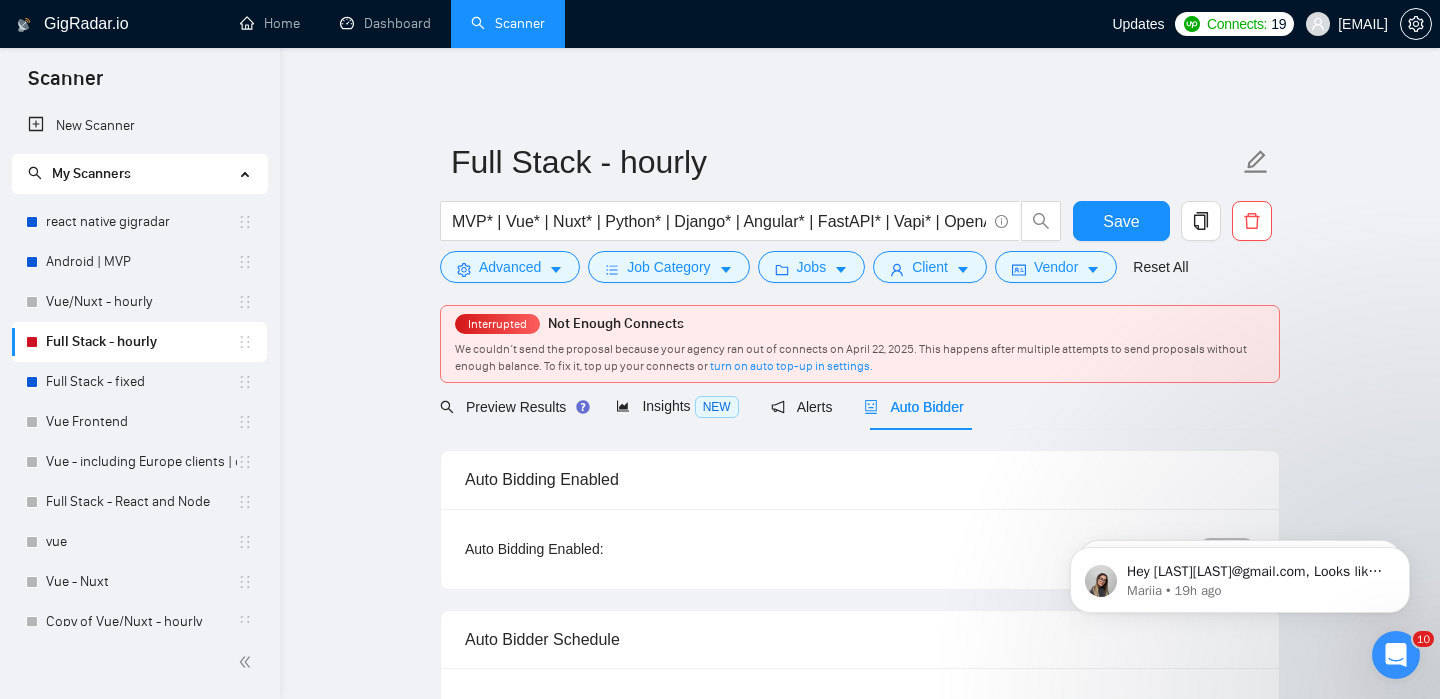type 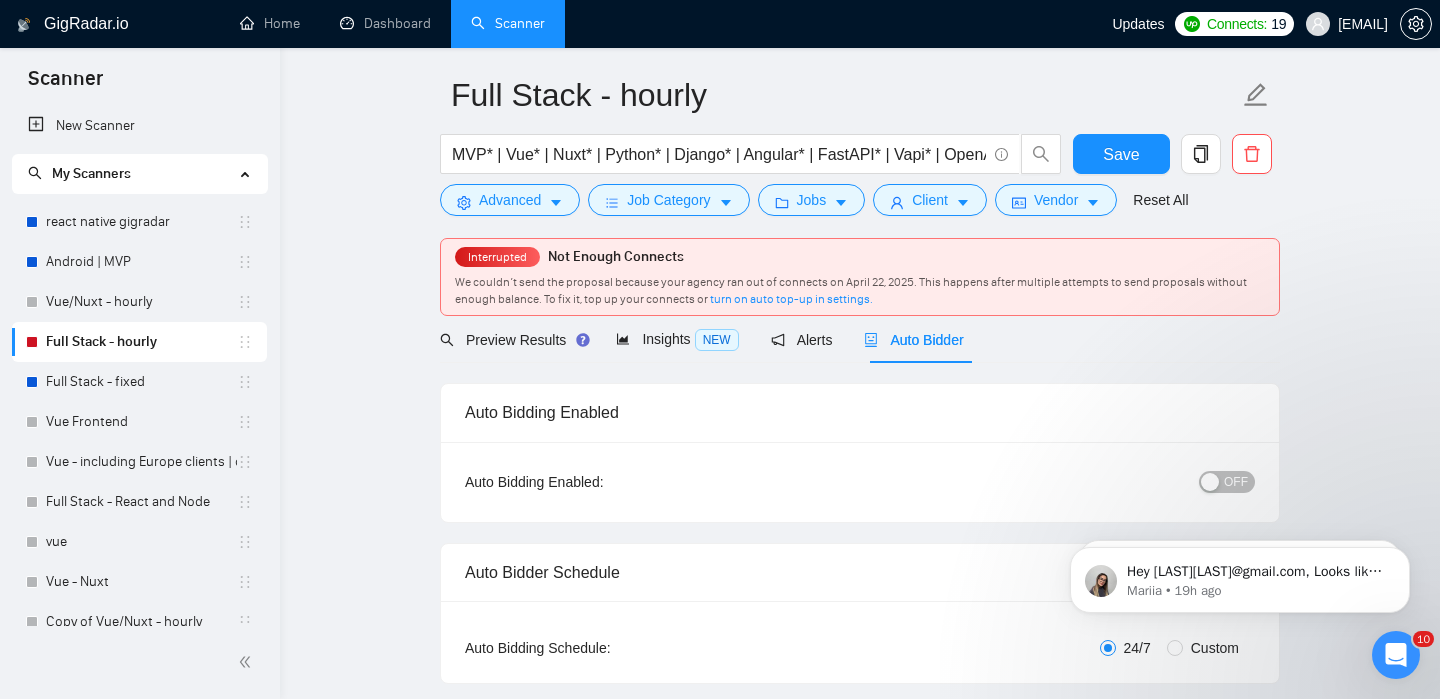 scroll, scrollTop: 71, scrollLeft: 0, axis: vertical 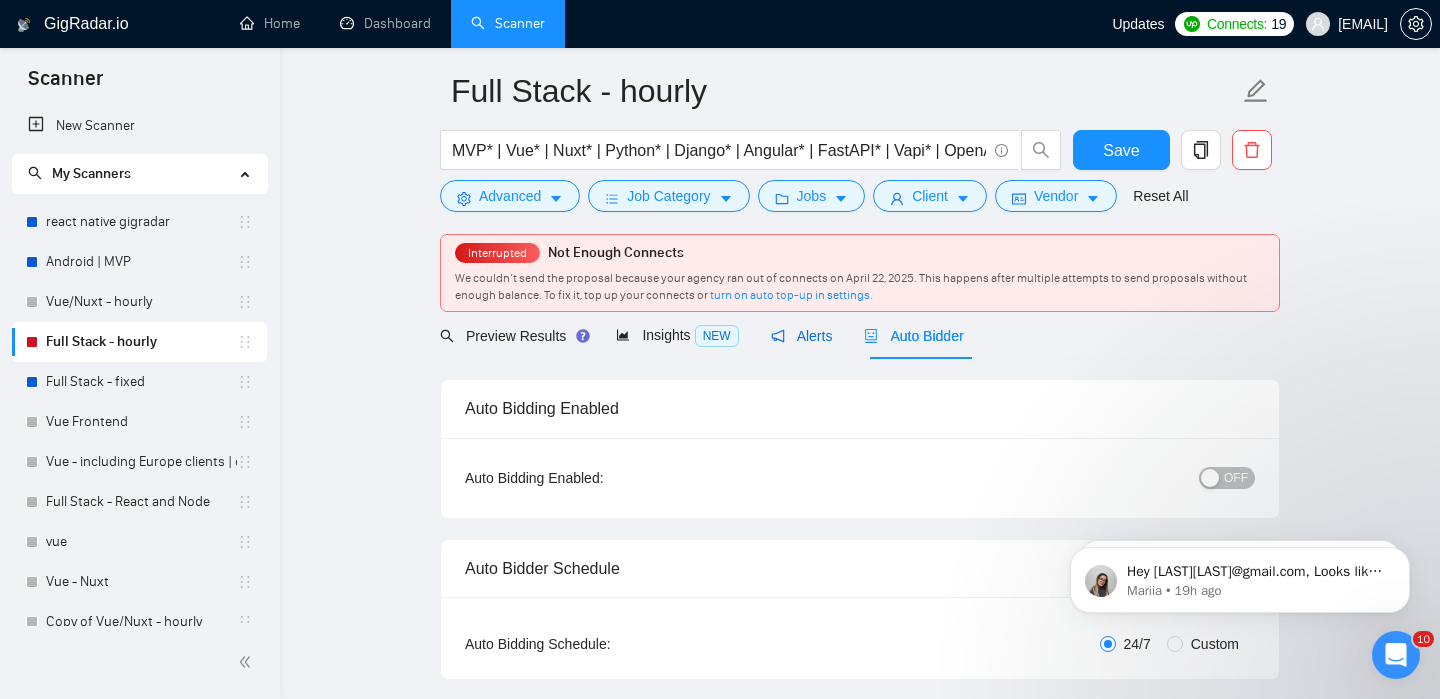 click on "Alerts" at bounding box center (802, 336) 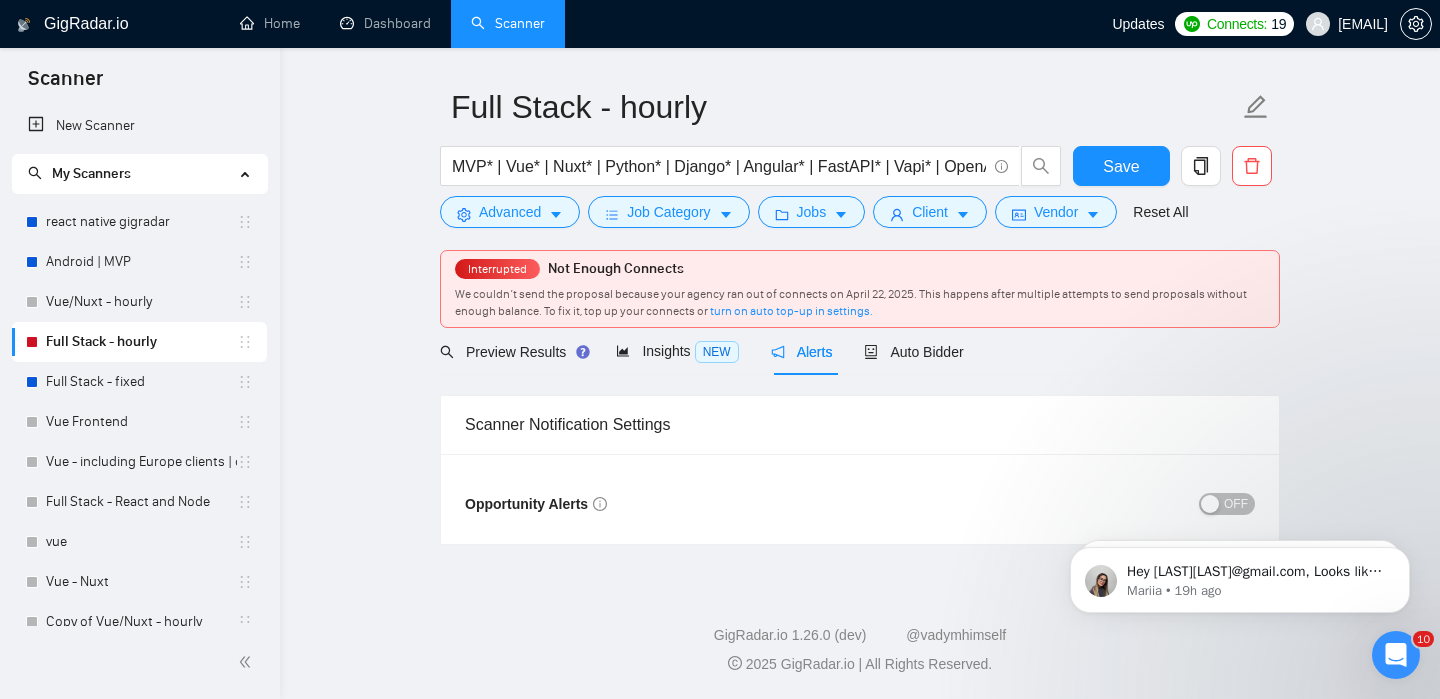 scroll, scrollTop: 54, scrollLeft: 0, axis: vertical 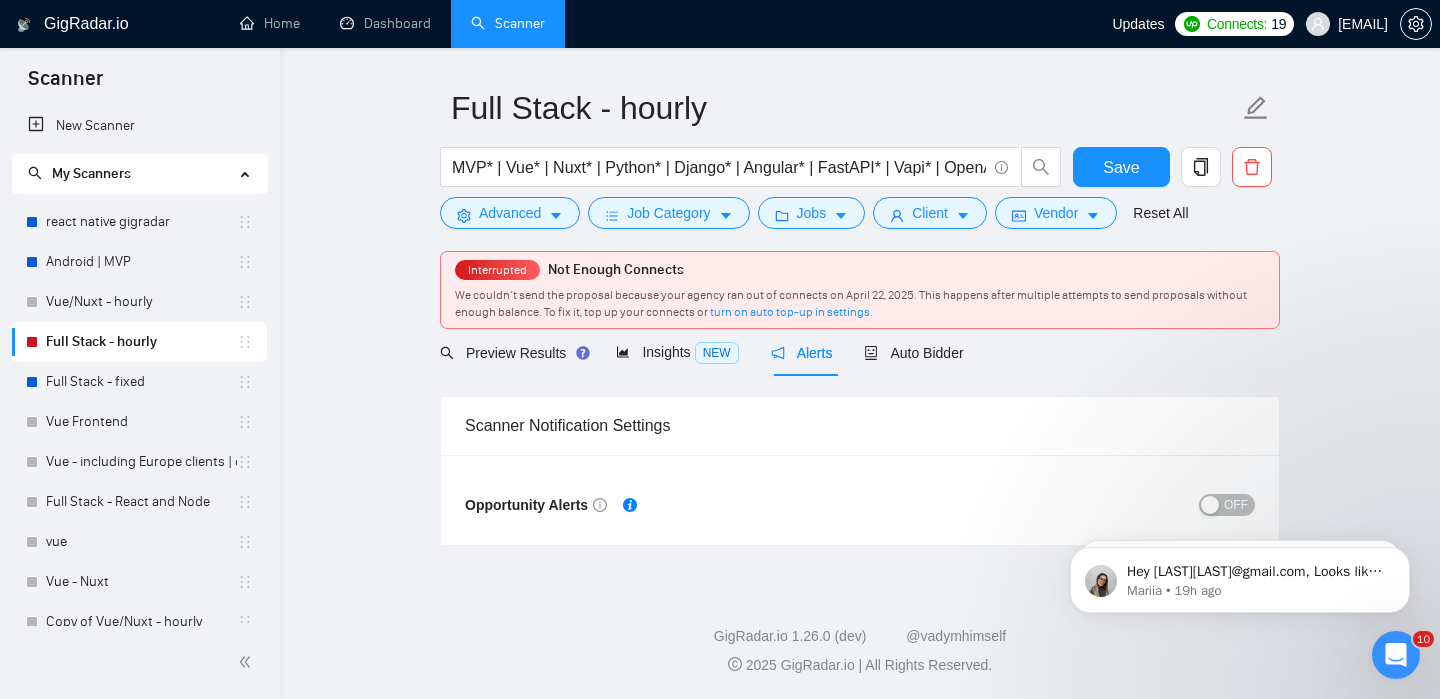 click on "Hey fahad98mahmood@gmail.com, Looks like your Upwork agency PieStack ran out of connects. We recently tried to send a proposal for a job found by Full Stack - hourly, but we could not because the number of connects was insufficient. If you don't top up your connects soon, all your Auto Bidders will be disabled, and you will have to reactivate it again. Please consider enabling the Auto Top-Up Feature to avoid this happening in the future. Mariia • 19h ago Mariia • 23h ago" 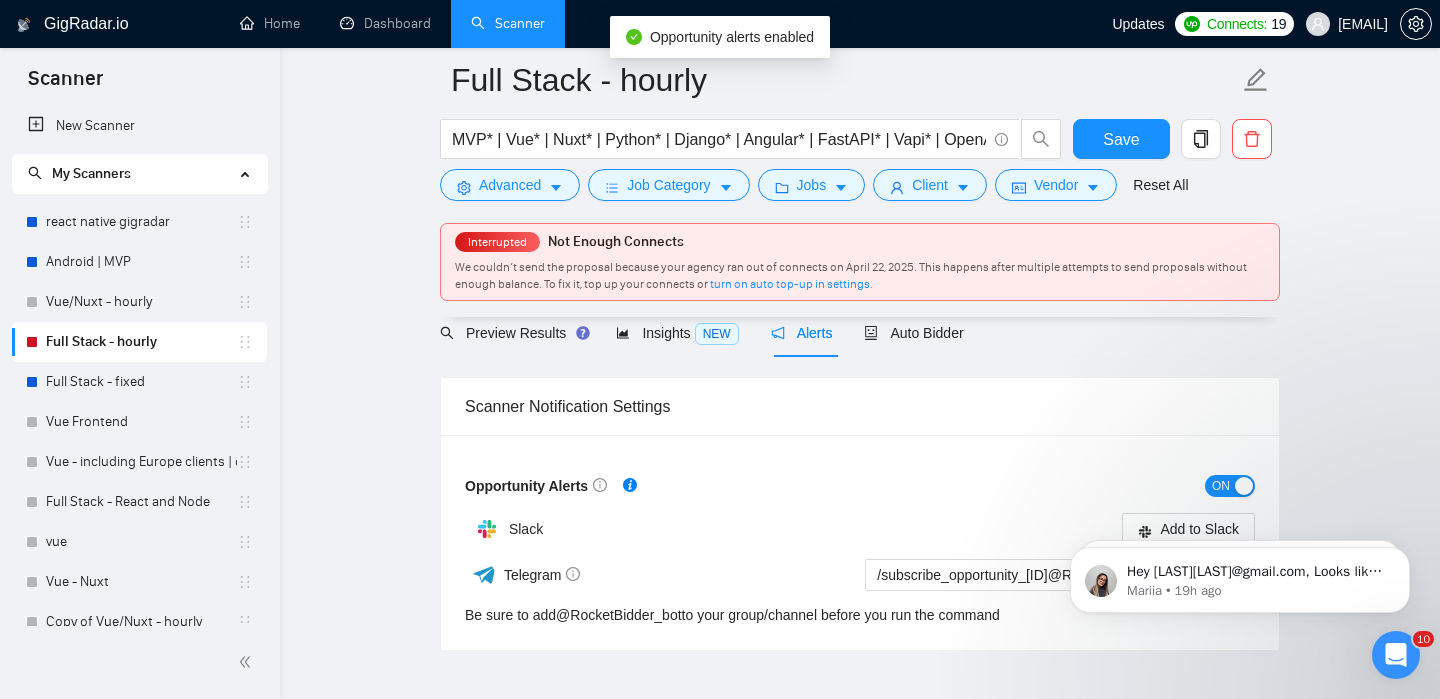 scroll, scrollTop: 0, scrollLeft: 0, axis: both 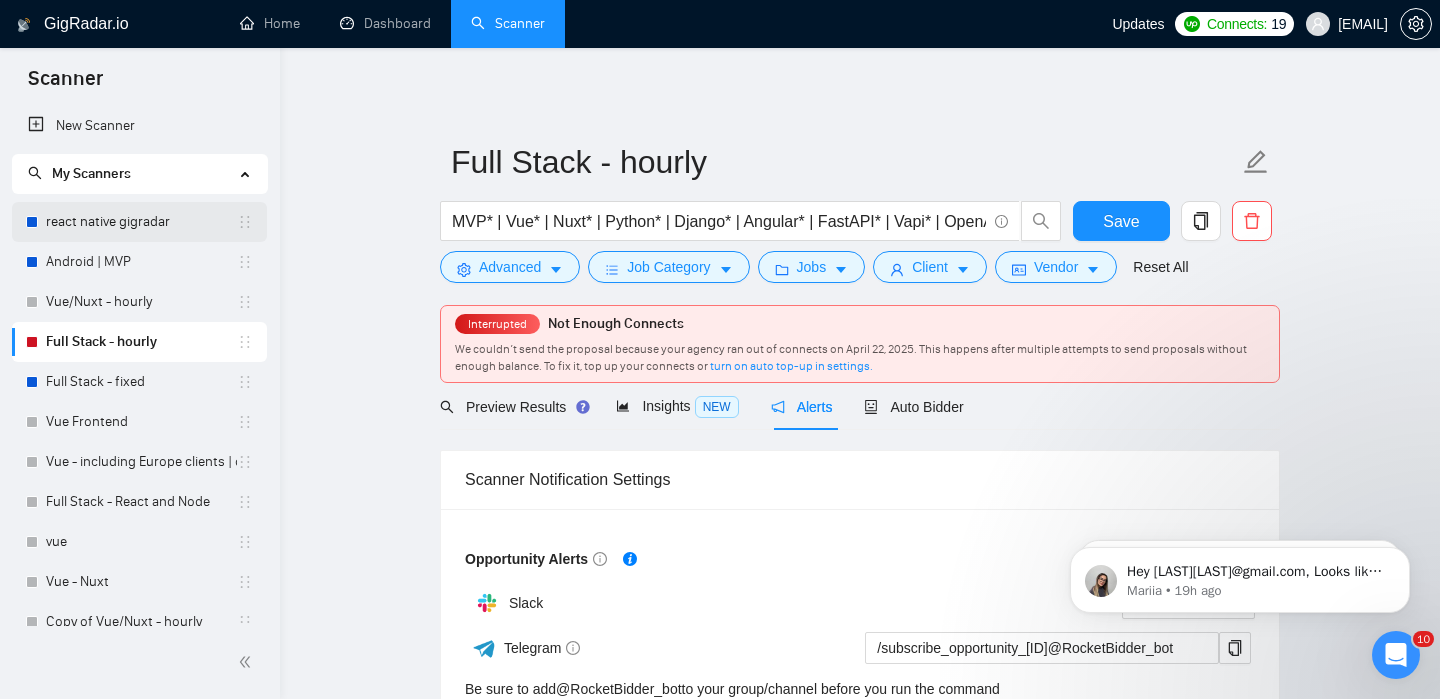 click on "react native gigradar" at bounding box center (141, 222) 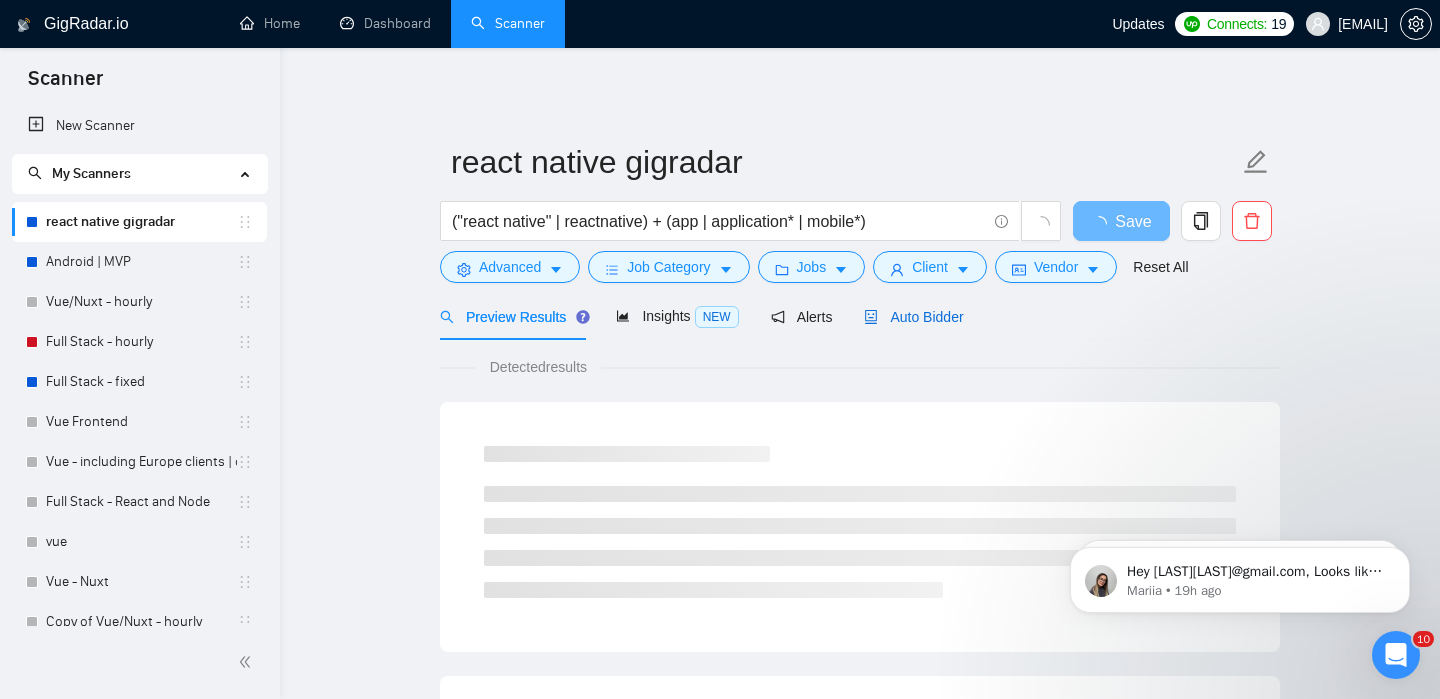click on "Auto Bidder" at bounding box center [913, 317] 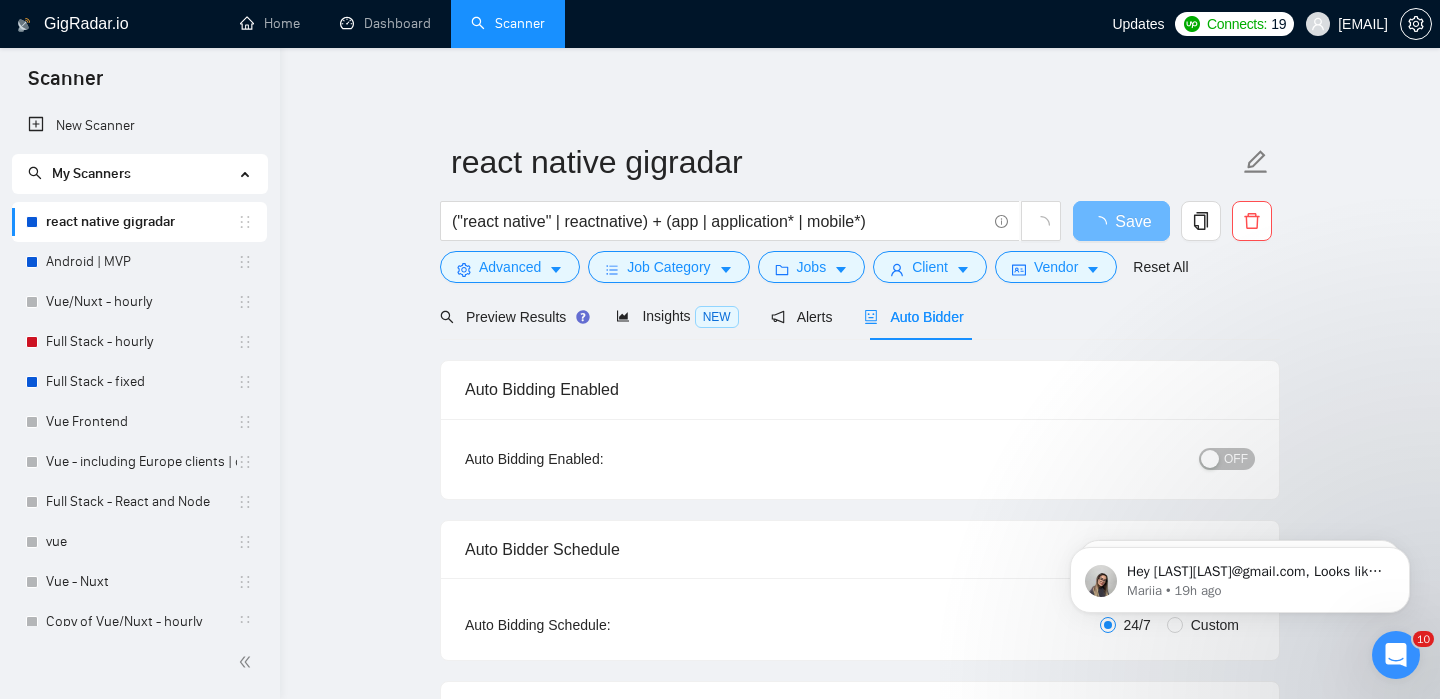 type 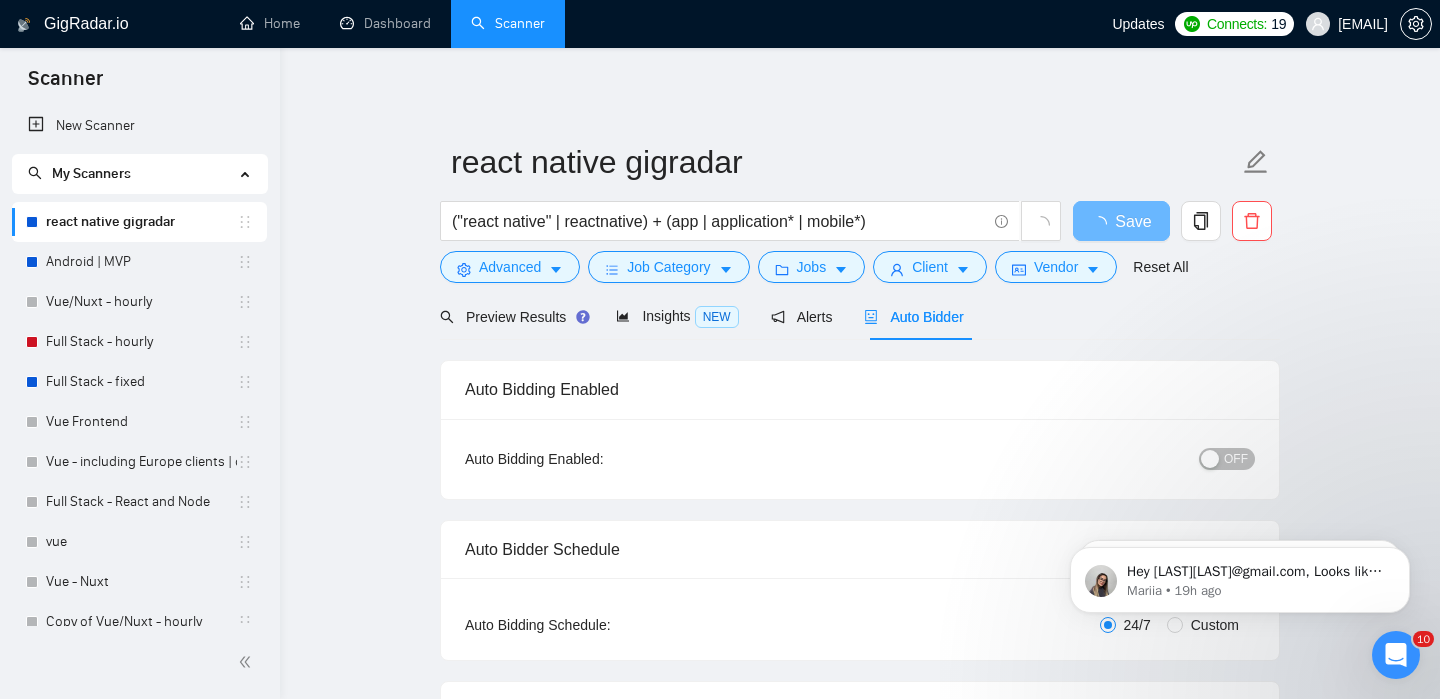 checkbox on "true" 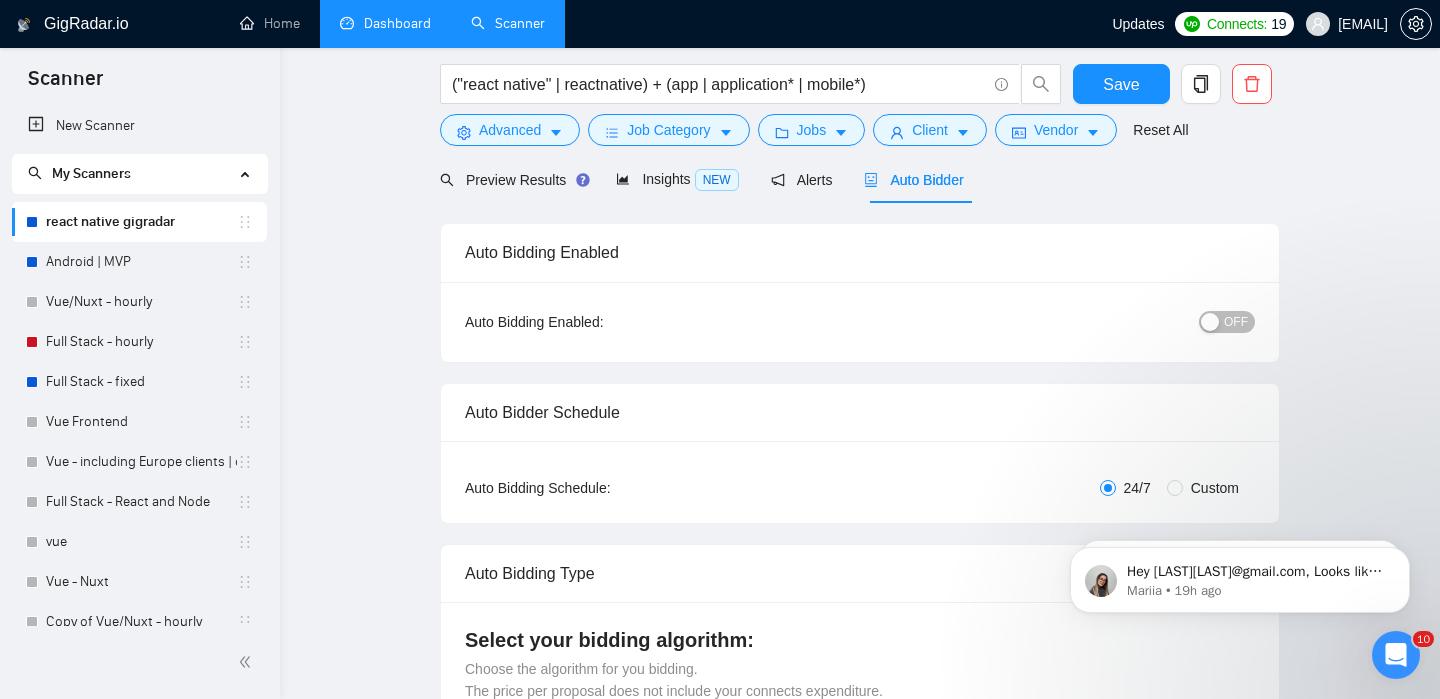 scroll, scrollTop: 0, scrollLeft: 0, axis: both 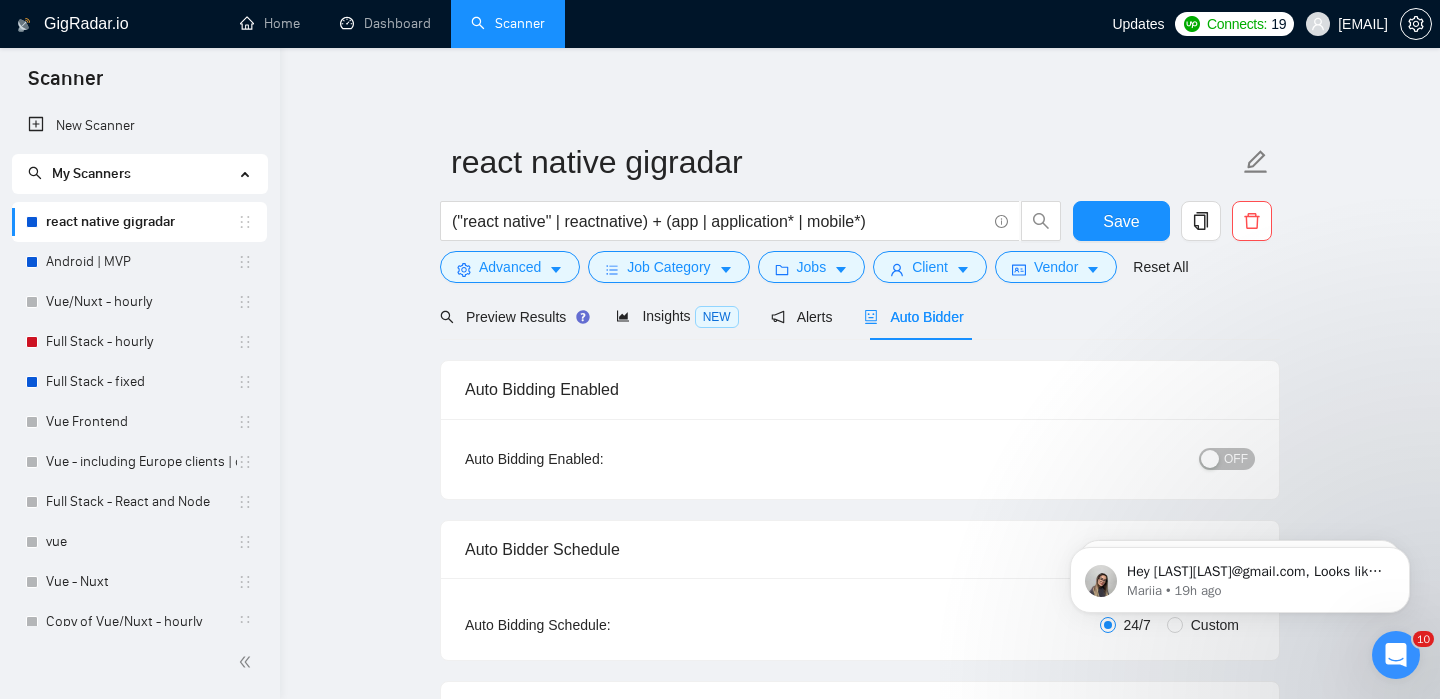 click on "Preview Results Insights NEW Alerts Auto Bidder" at bounding box center (702, 316) 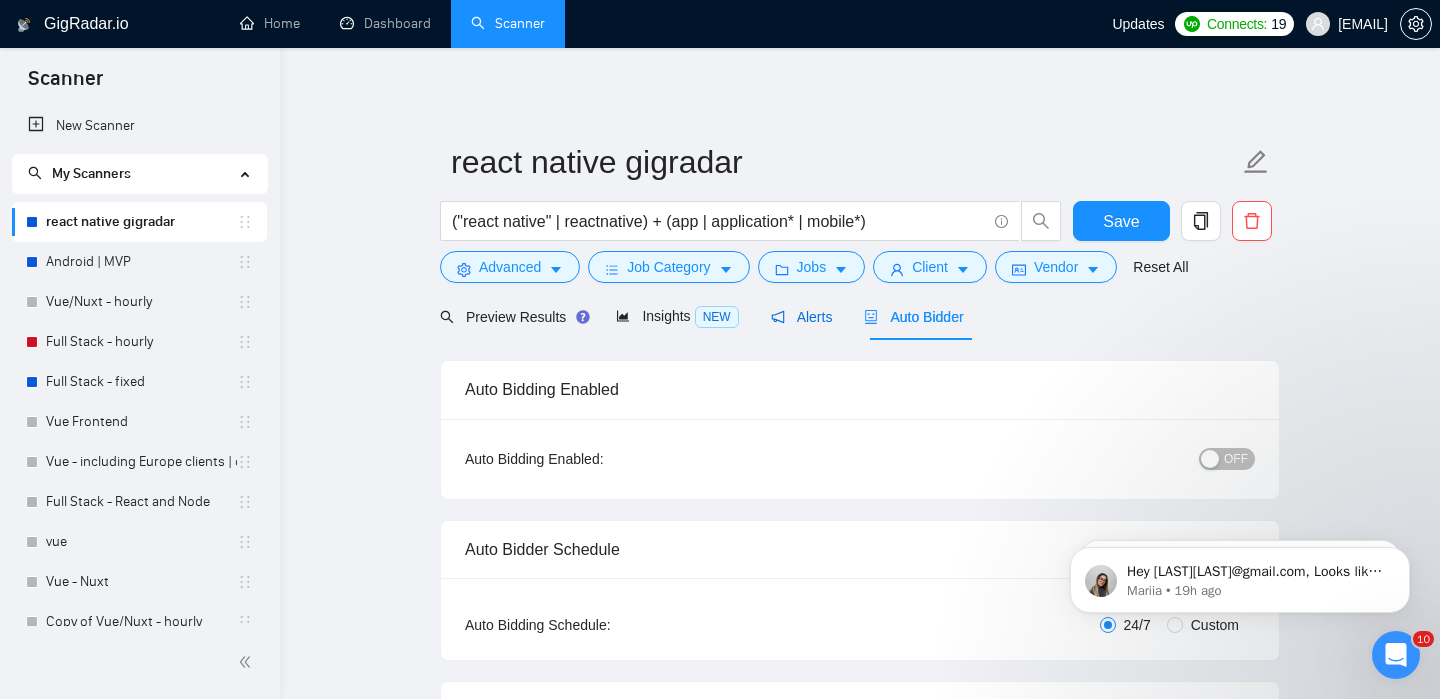 click on "Alerts" at bounding box center [802, 317] 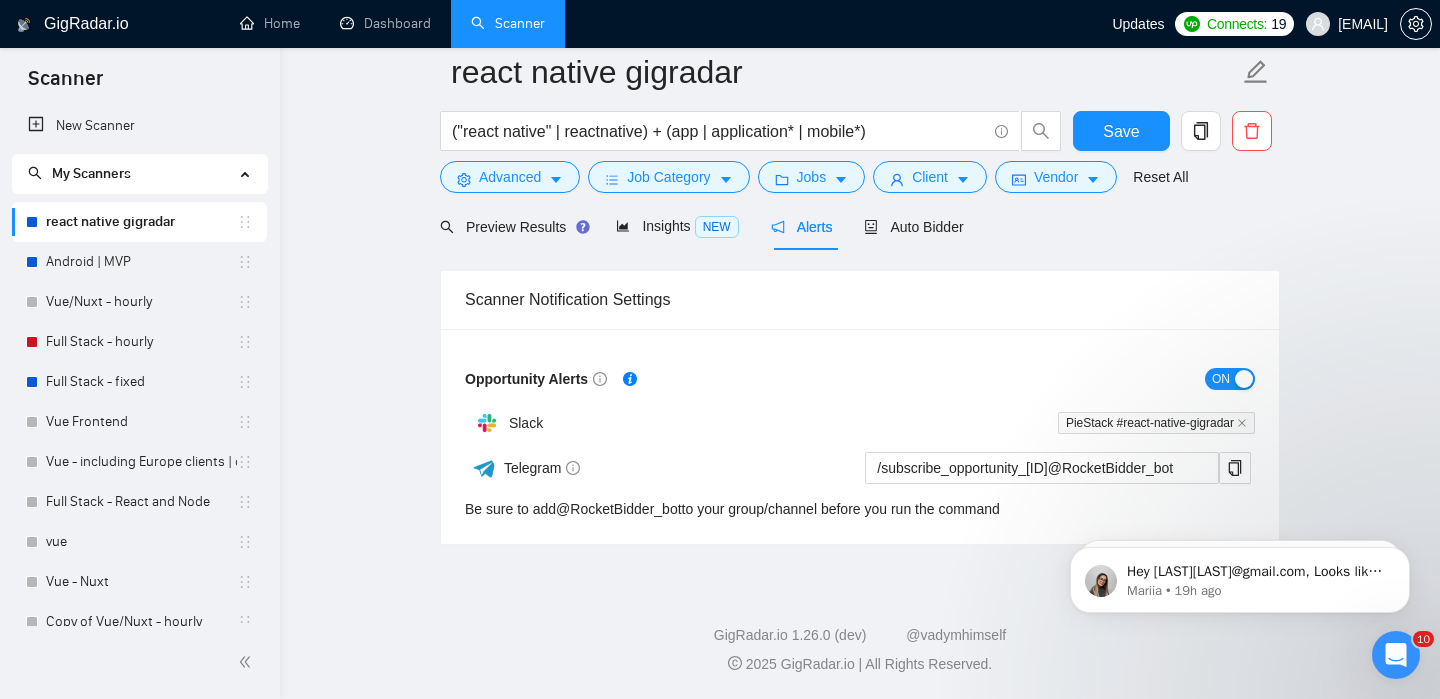 scroll, scrollTop: 0, scrollLeft: 0, axis: both 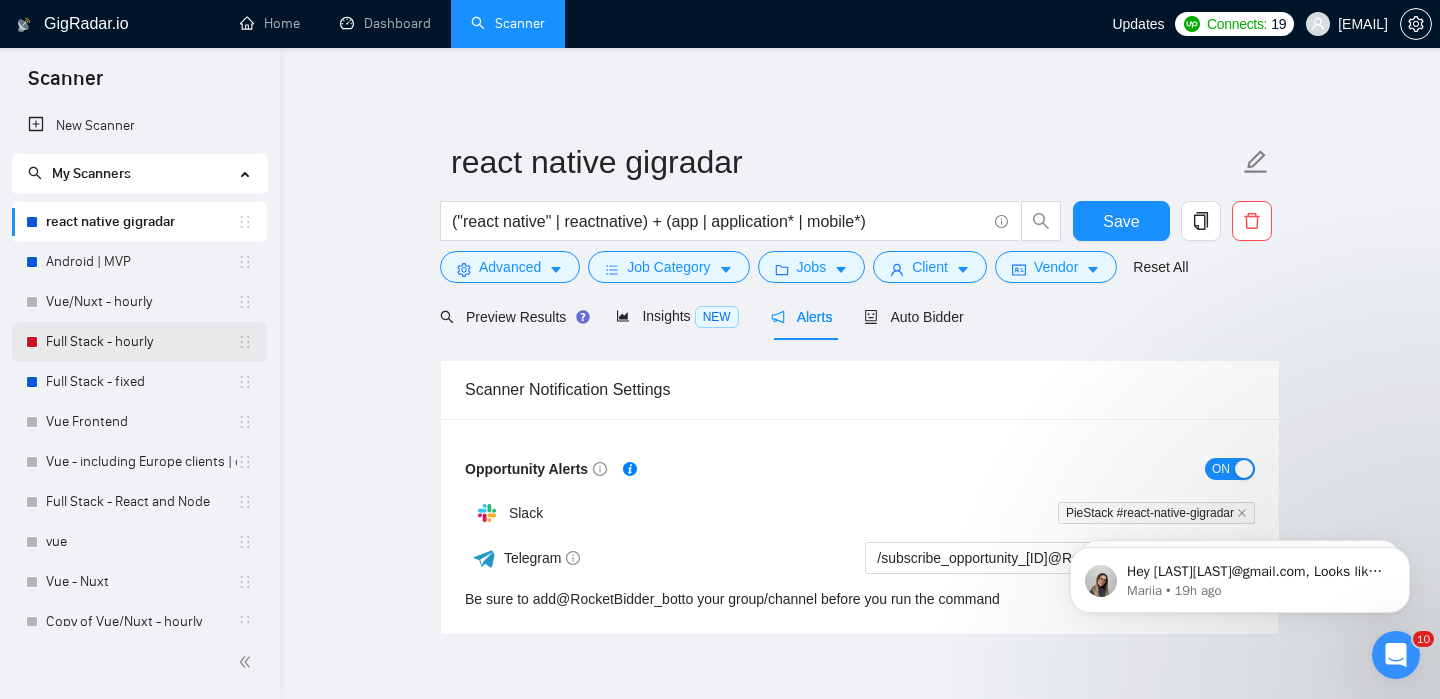click on "Full Stack - hourly" at bounding box center [141, 342] 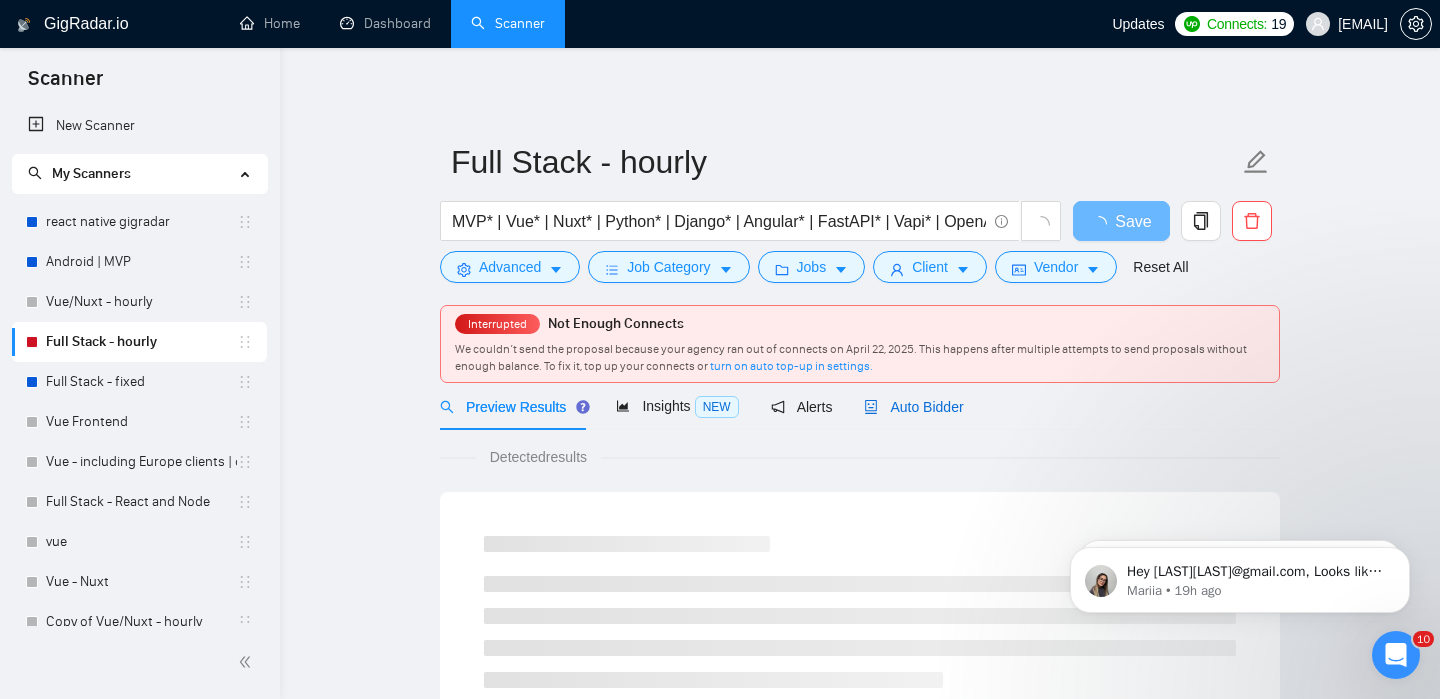 click on "Auto Bidder" at bounding box center [913, 407] 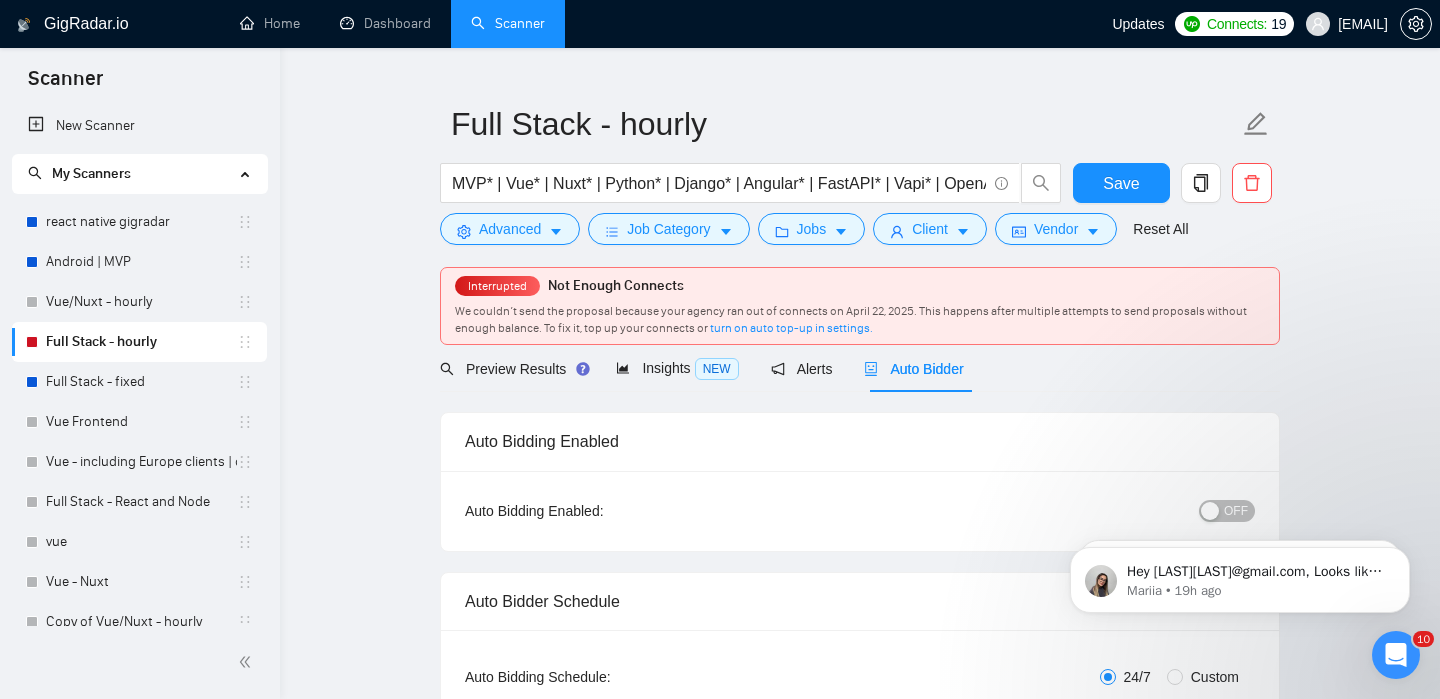 scroll, scrollTop: 68, scrollLeft: 0, axis: vertical 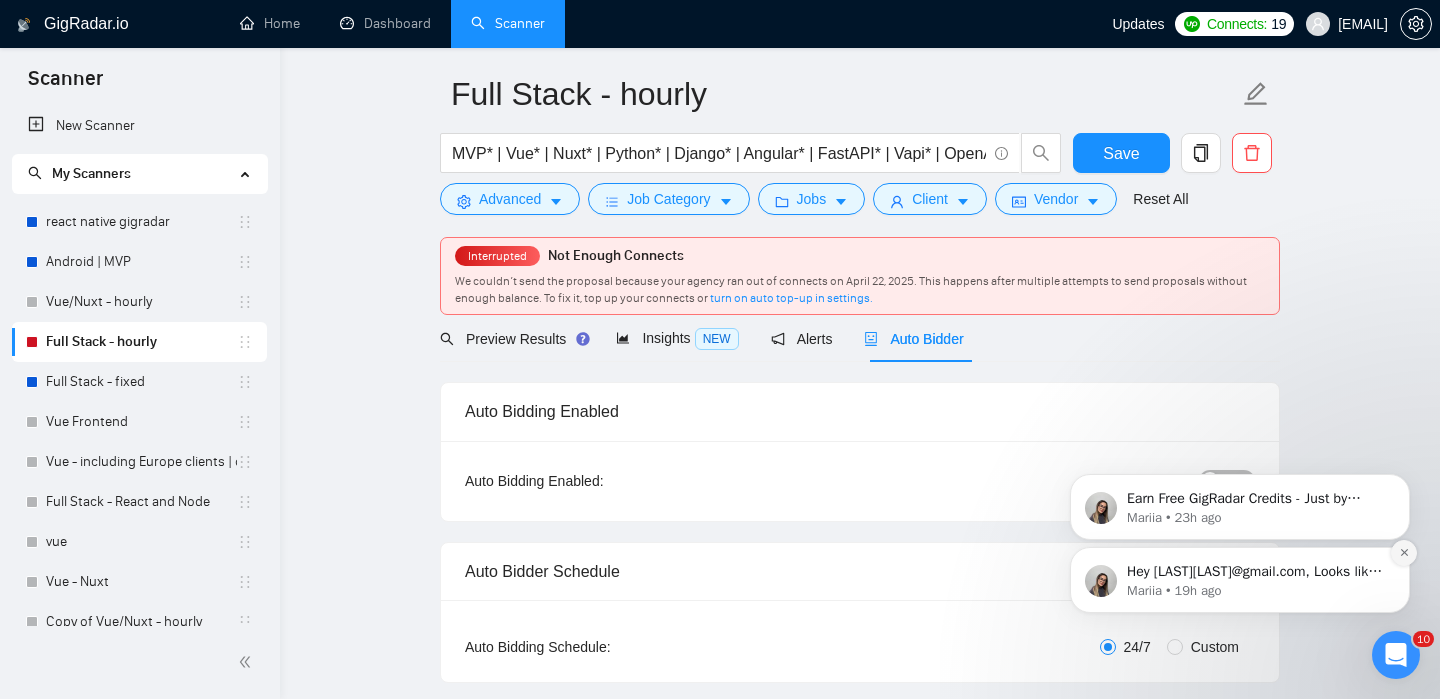 click at bounding box center [1404, 553] 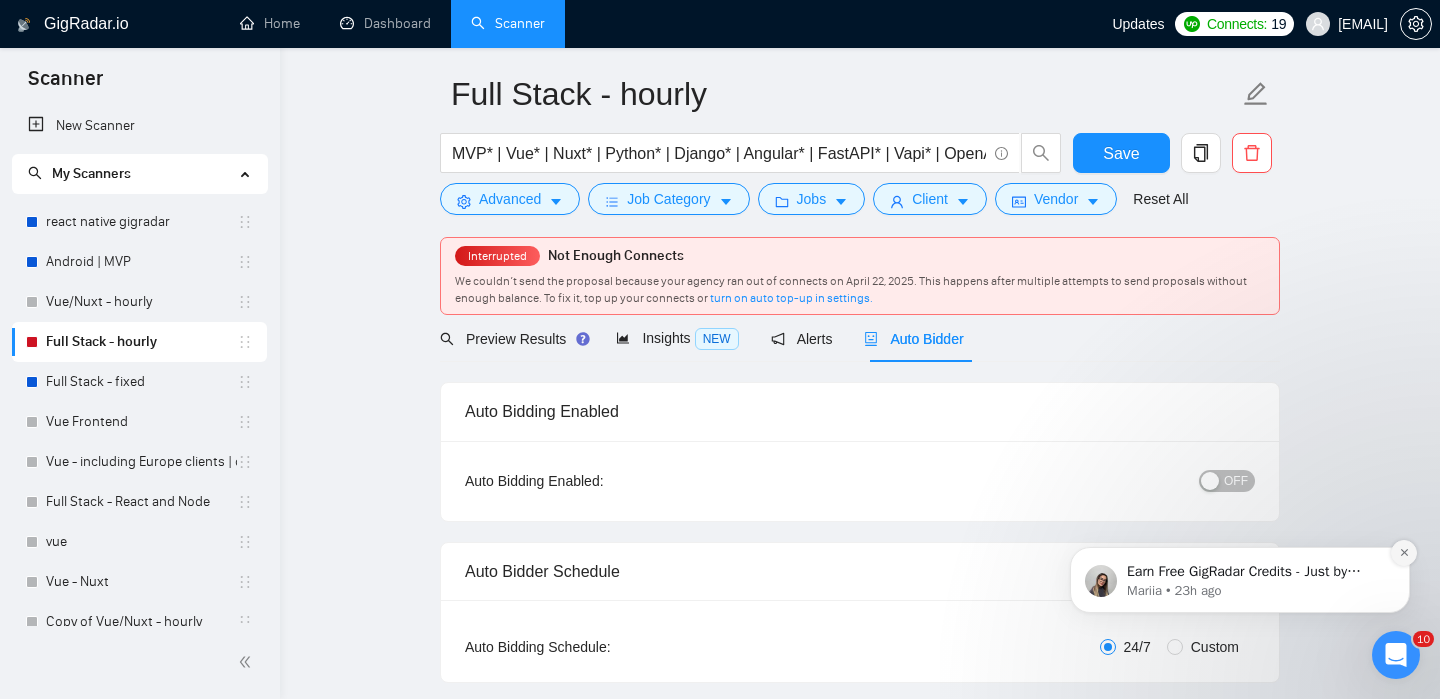 click 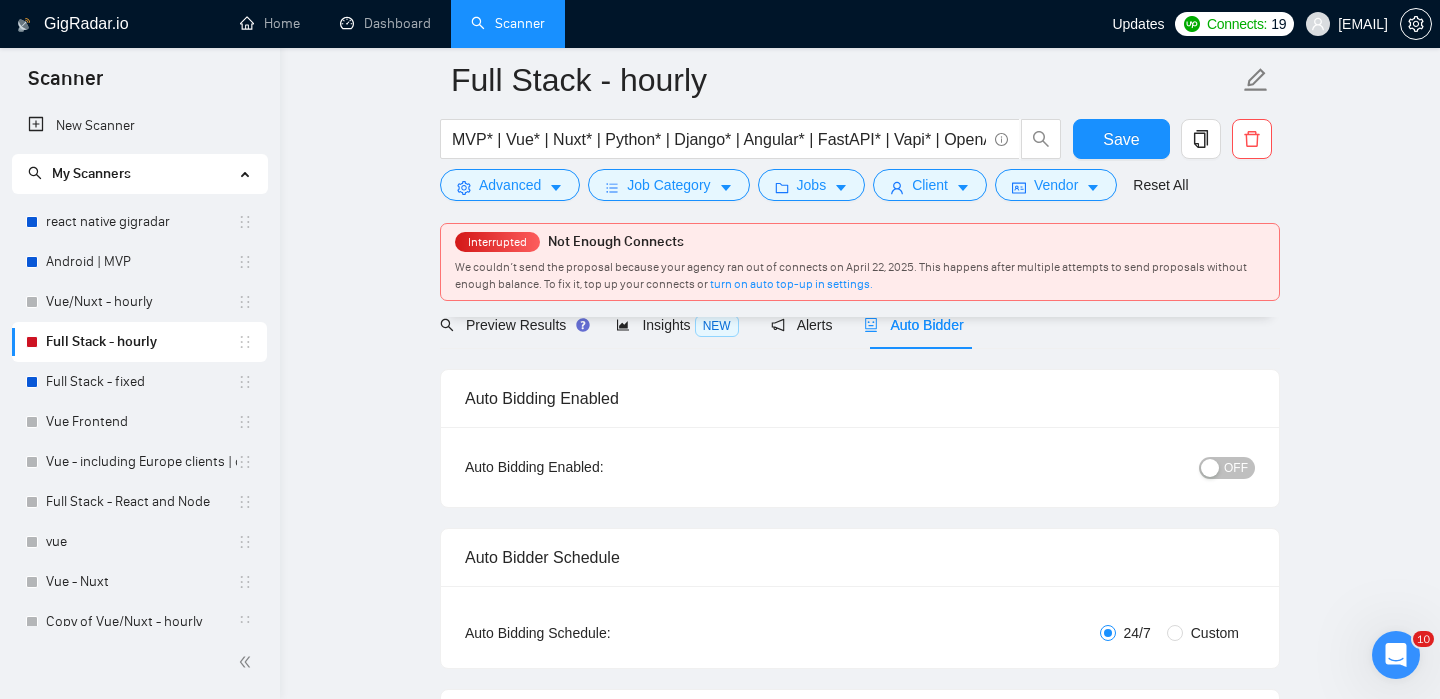 scroll, scrollTop: 197, scrollLeft: 0, axis: vertical 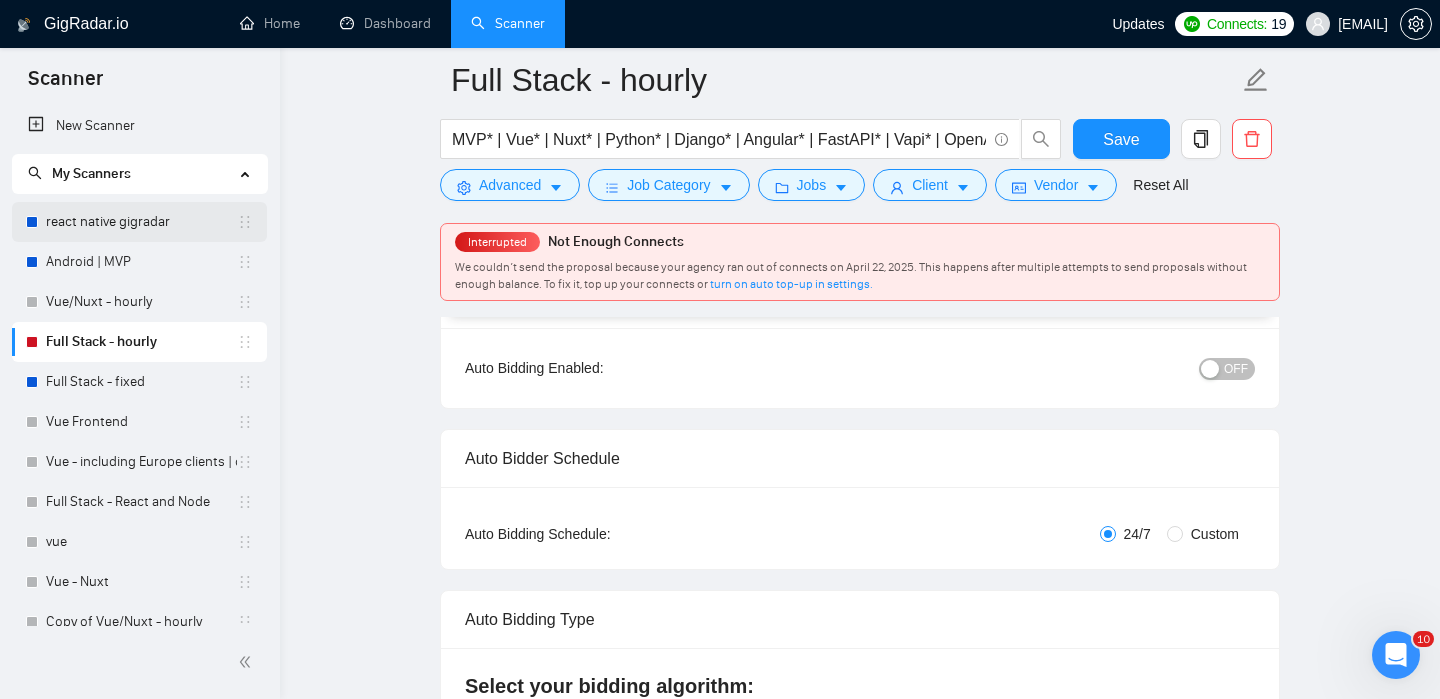 click on "react native gigradar" at bounding box center [141, 222] 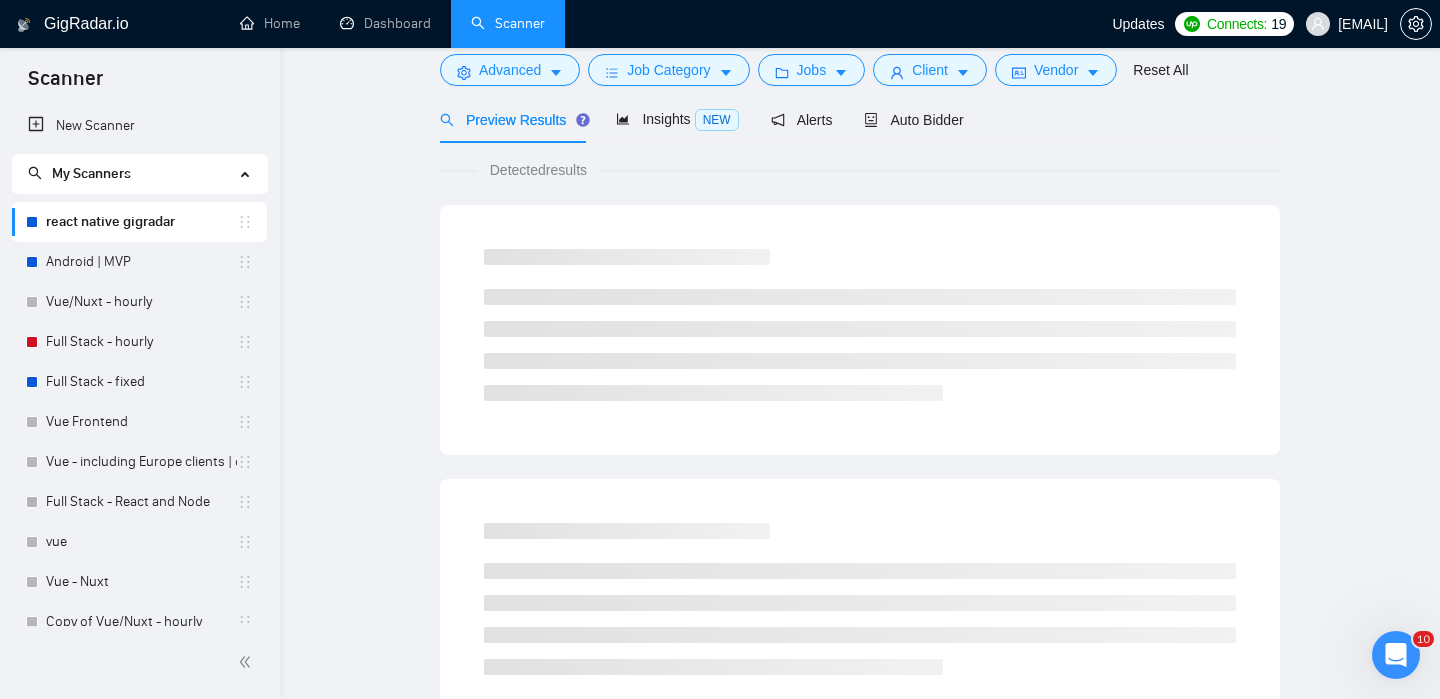 scroll, scrollTop: 0, scrollLeft: 0, axis: both 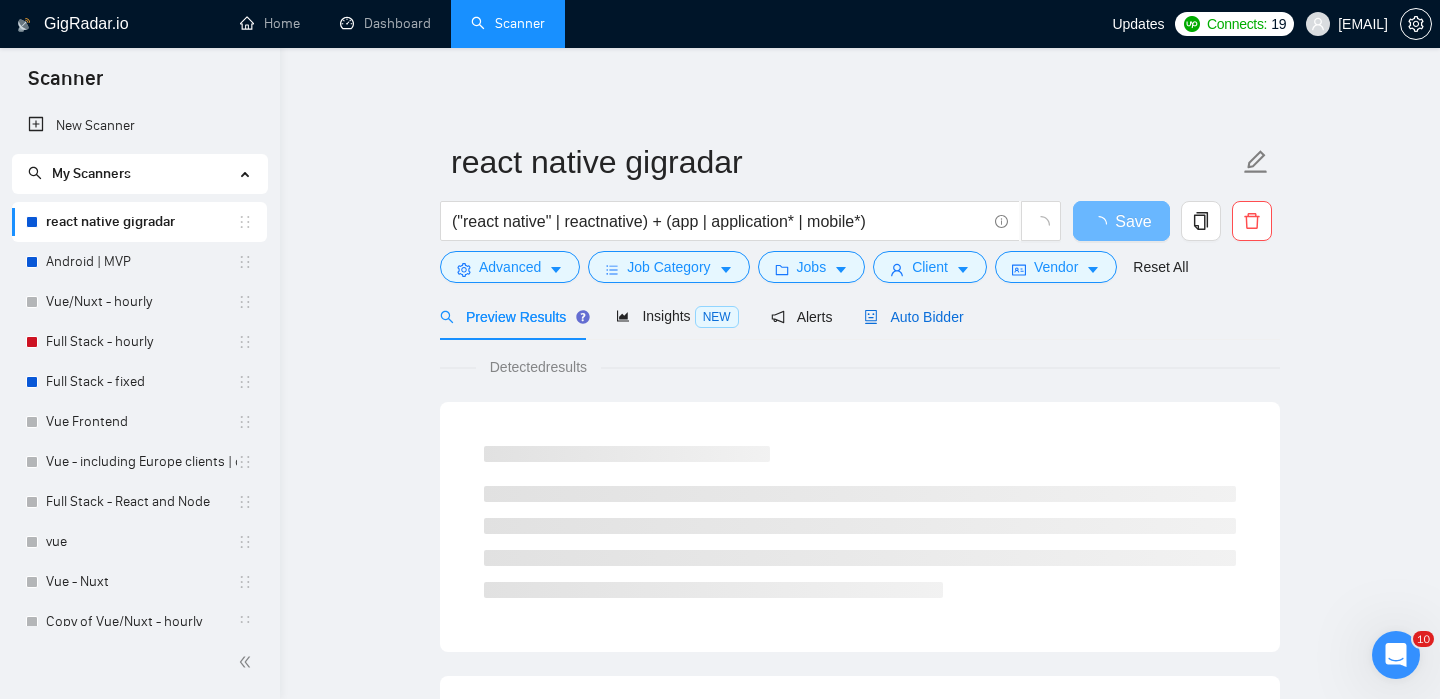 click on "Auto Bidder" at bounding box center (913, 317) 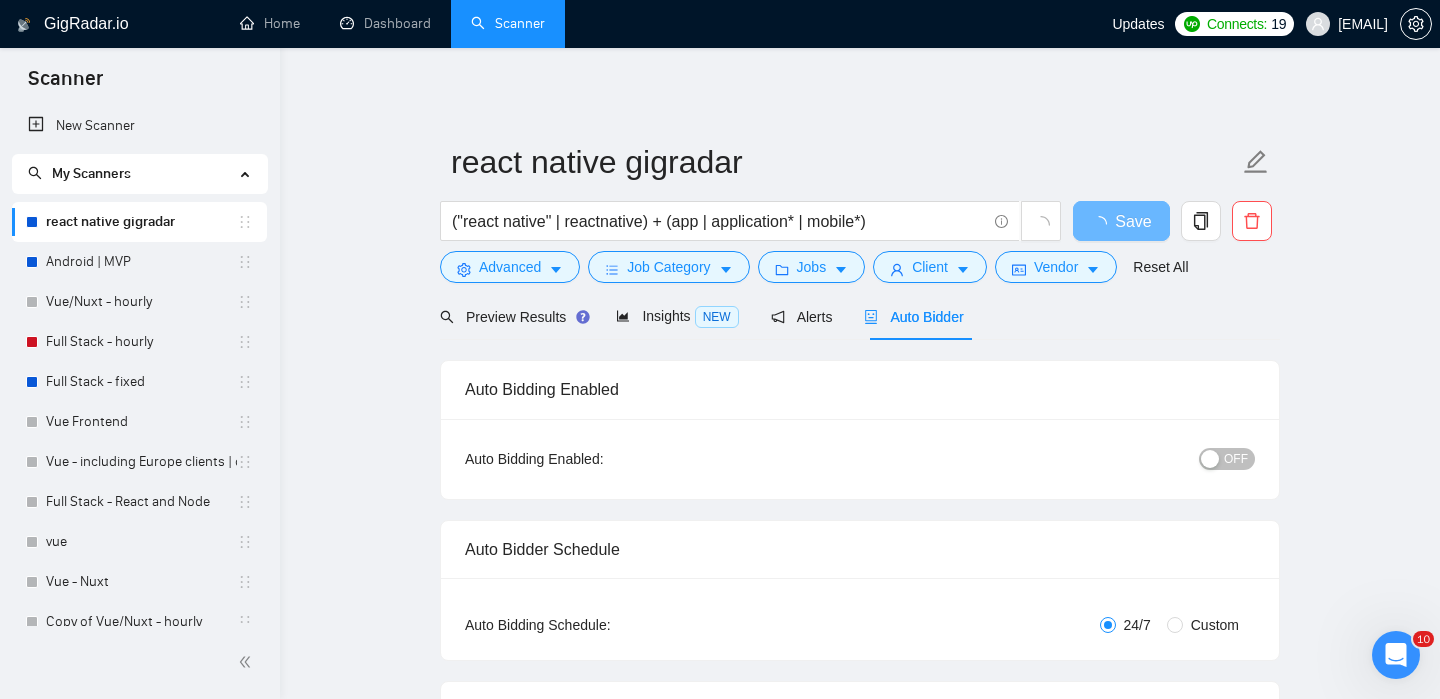 type 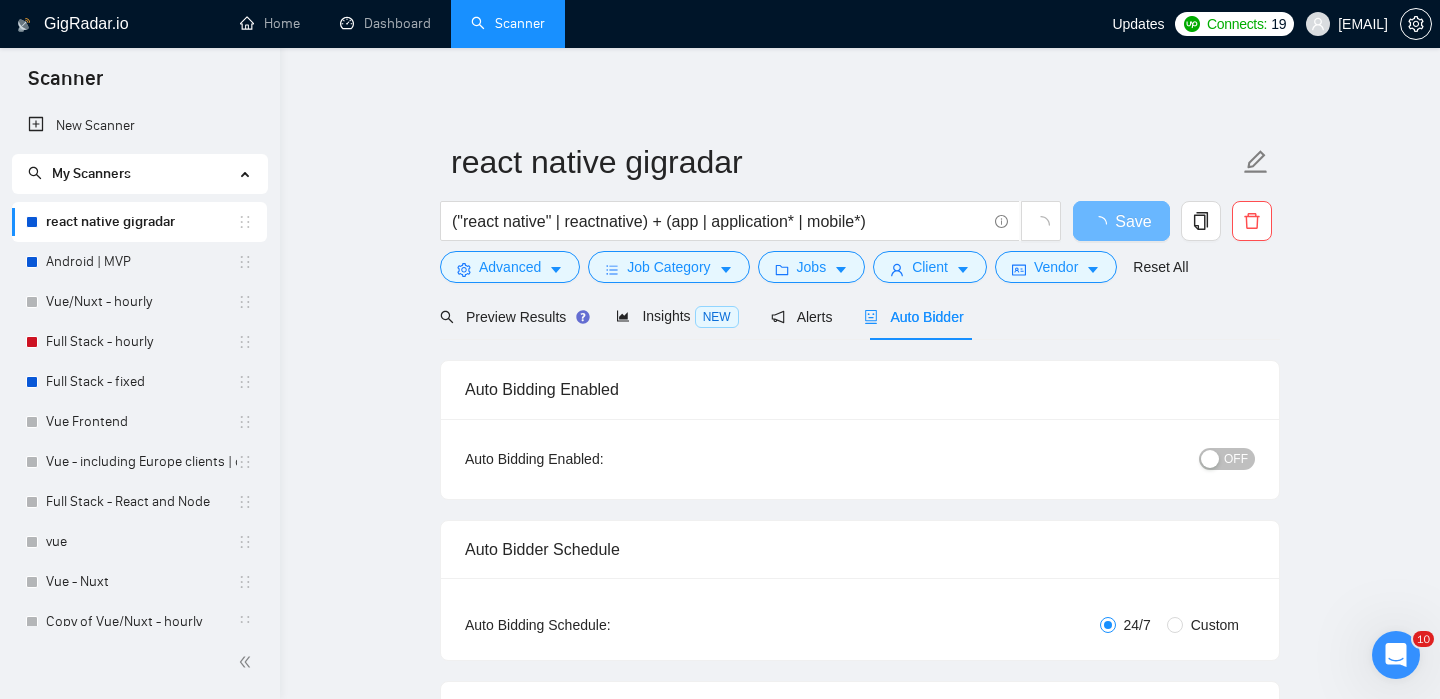 checkbox on "true" 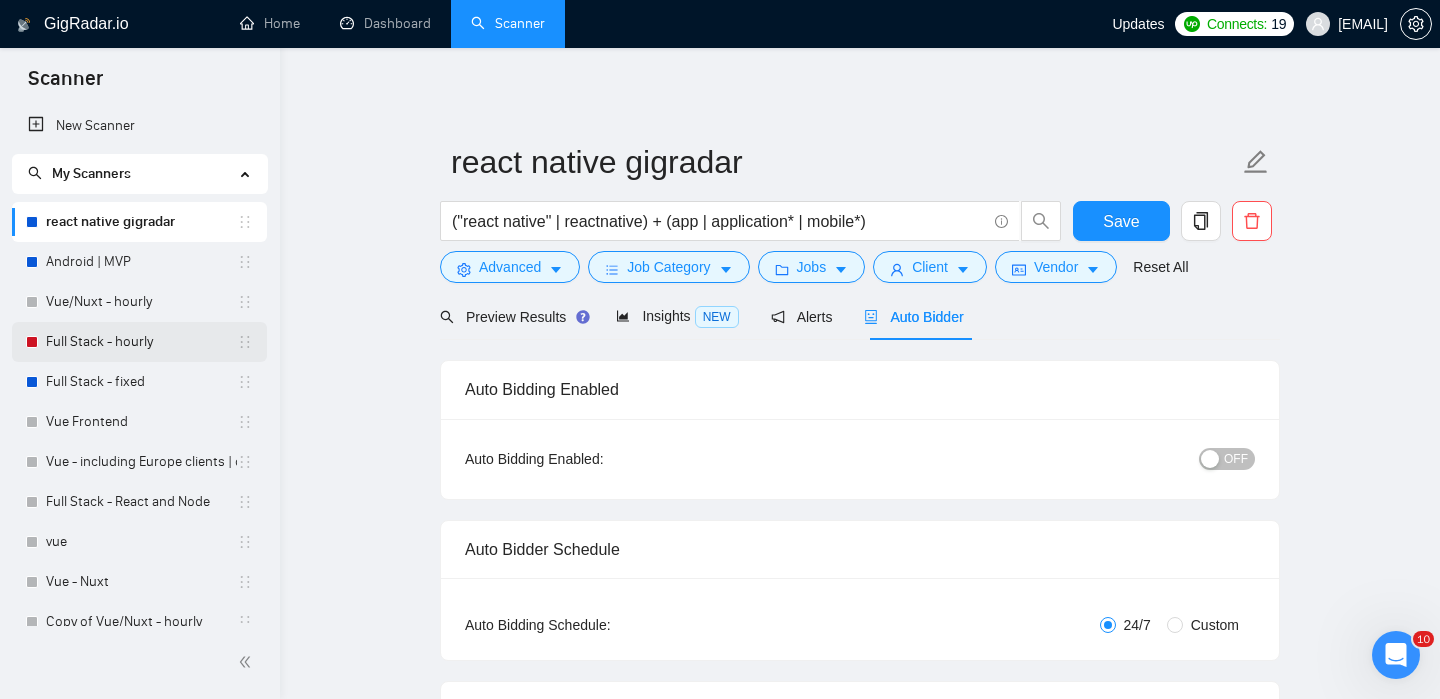click on "Full Stack - hourly" at bounding box center (141, 342) 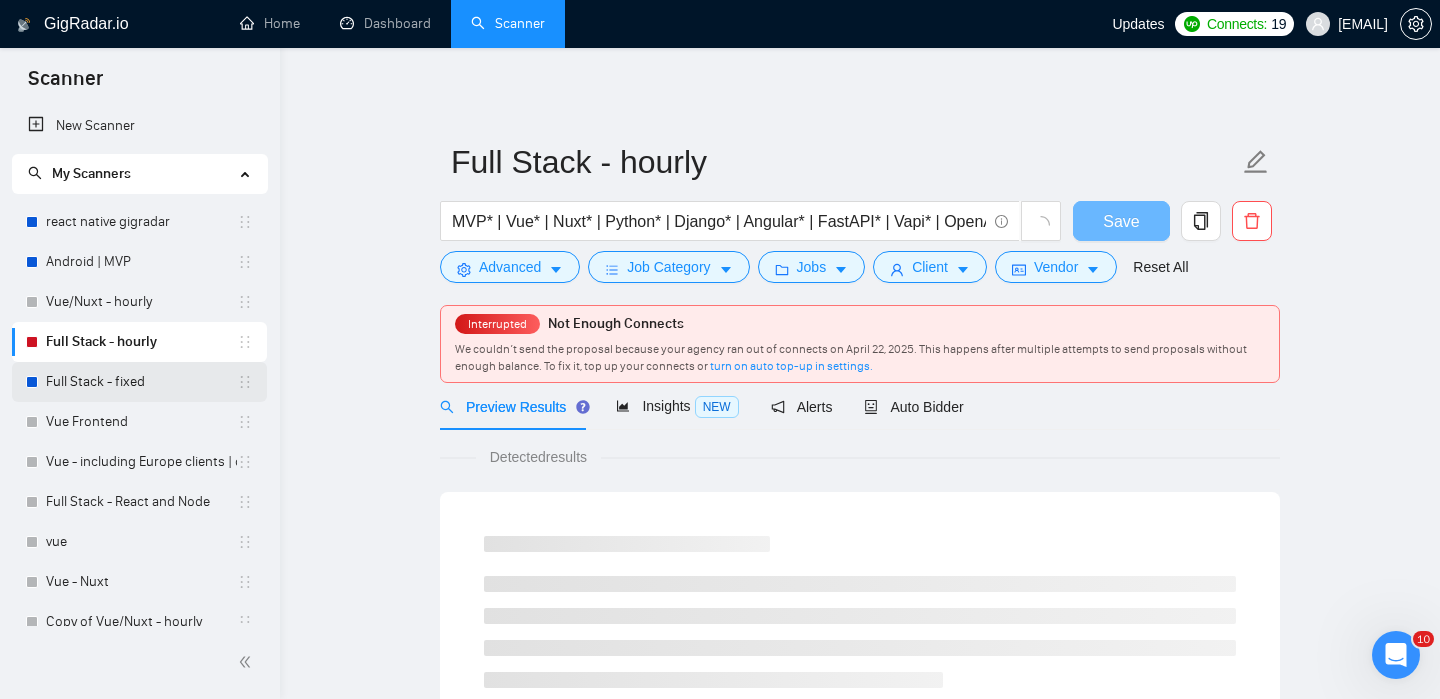 click on "Full Stack - fixed" at bounding box center [141, 382] 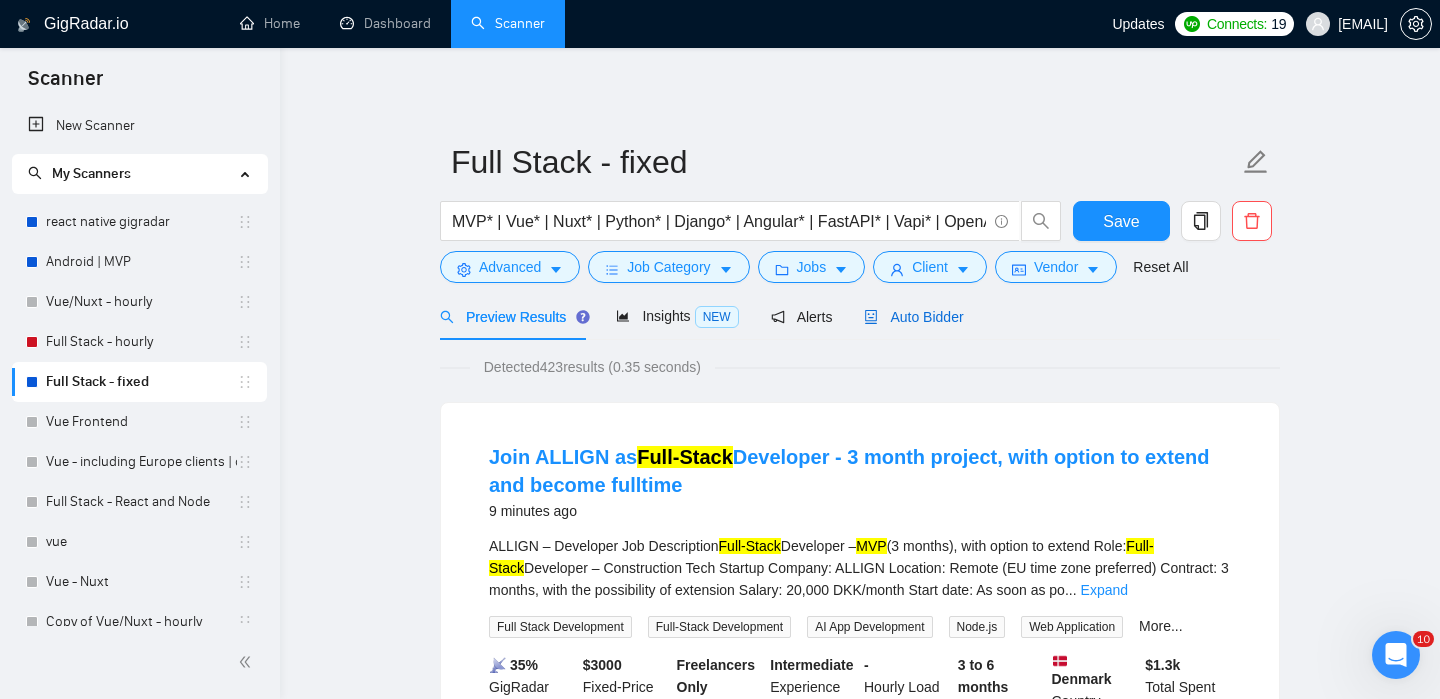 click on "Auto Bidder" at bounding box center [913, 317] 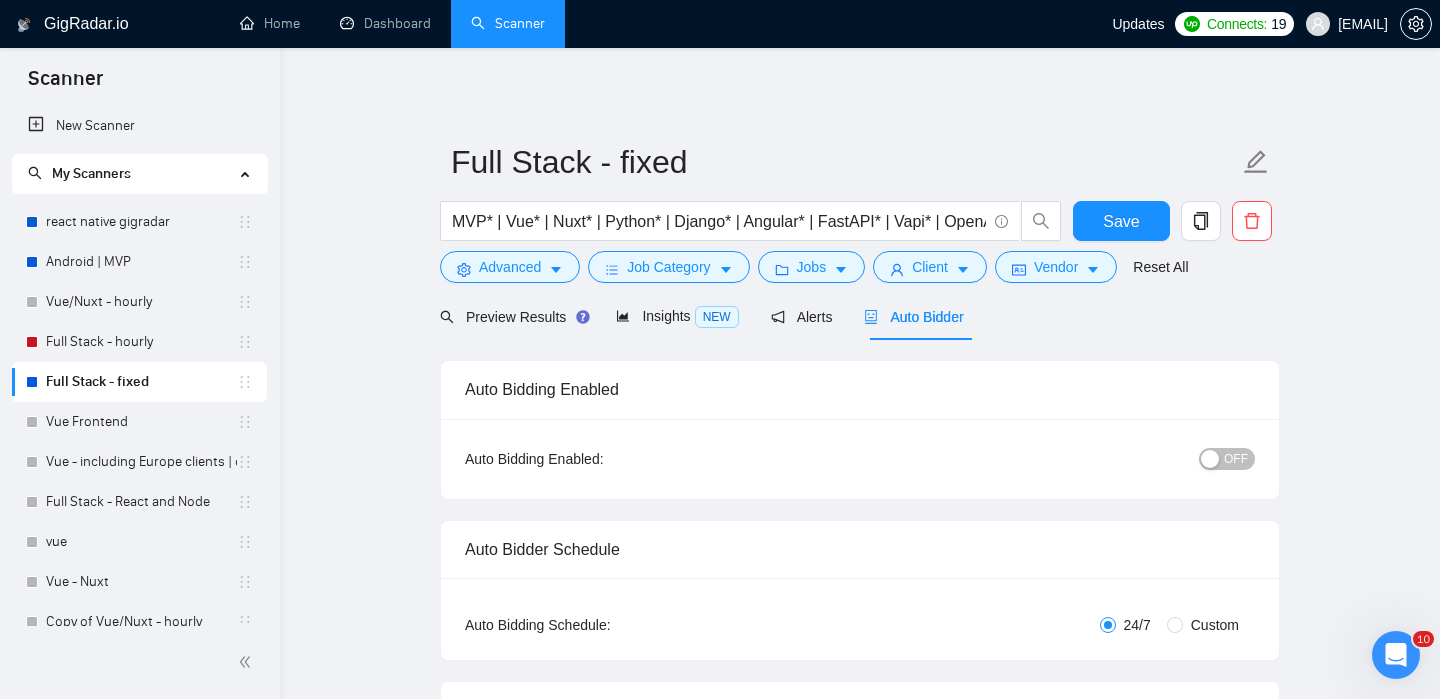 type 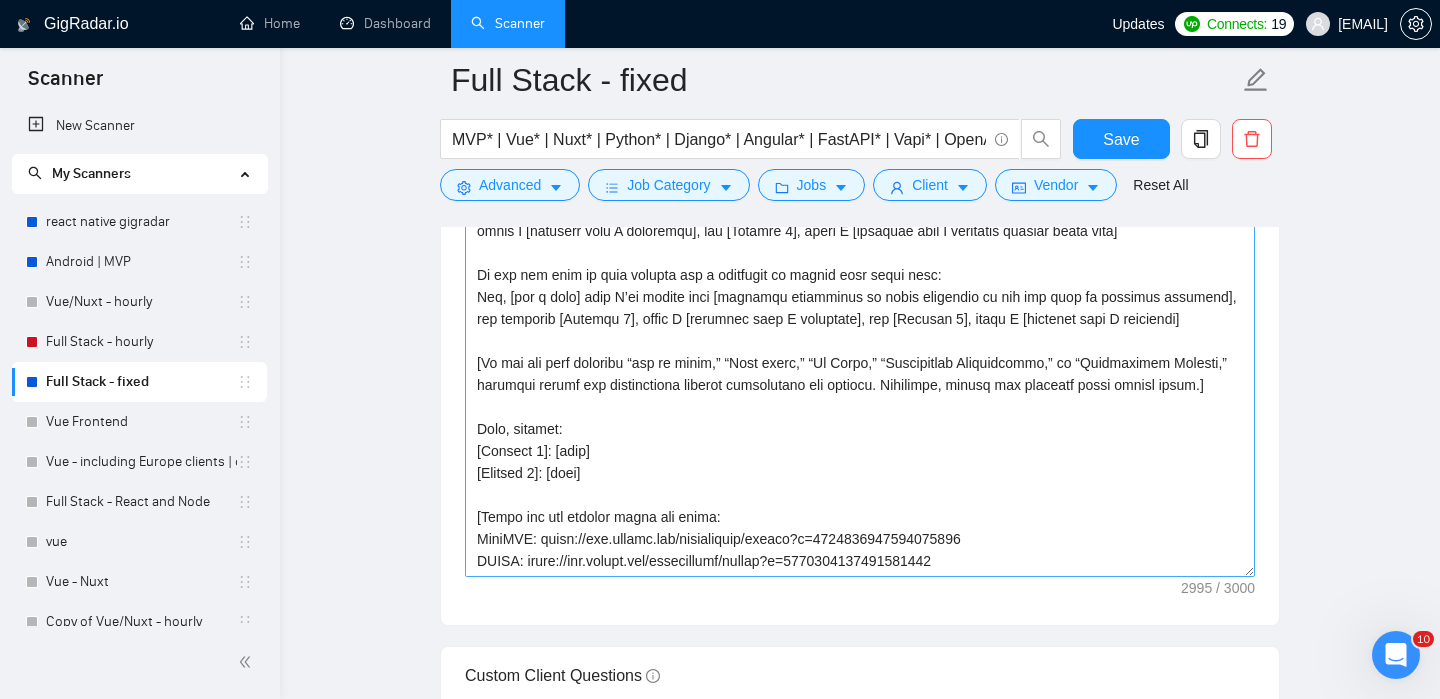 scroll, scrollTop: 2073, scrollLeft: 0, axis: vertical 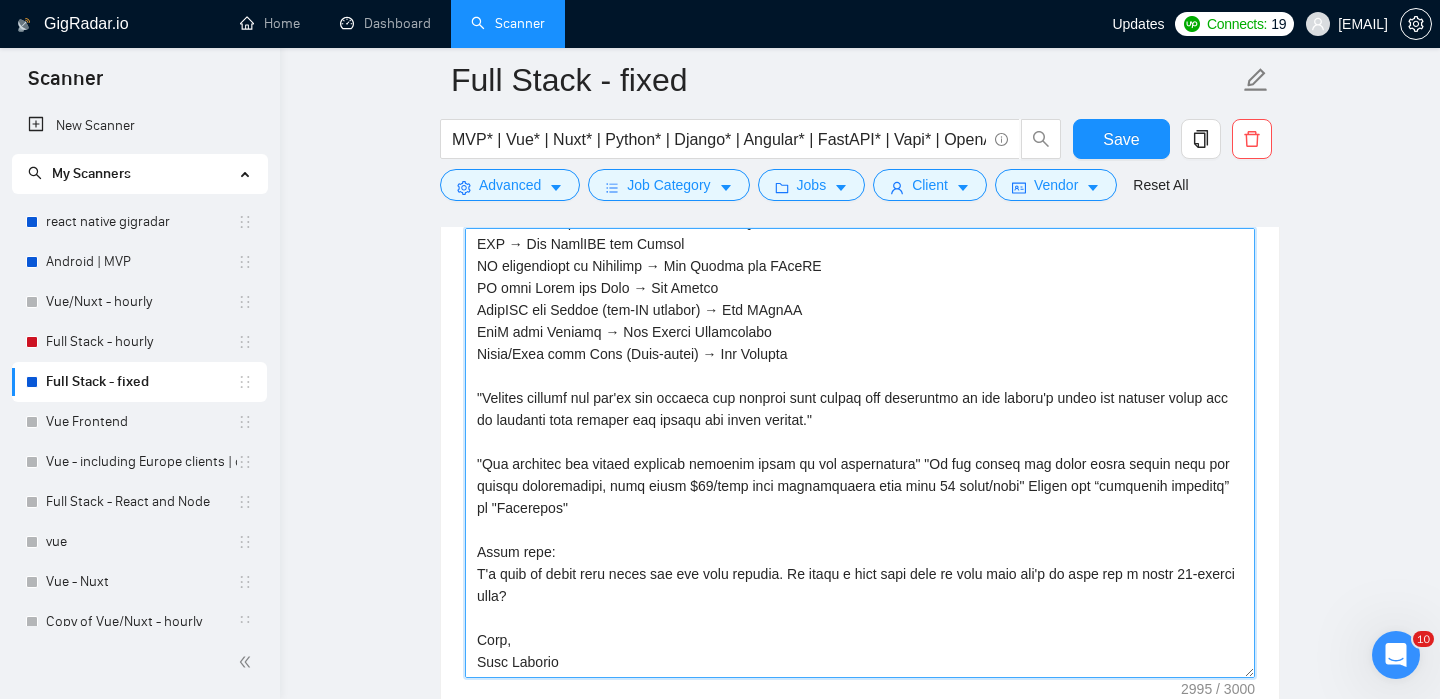click on "Cover letter template:" at bounding box center (860, 453) 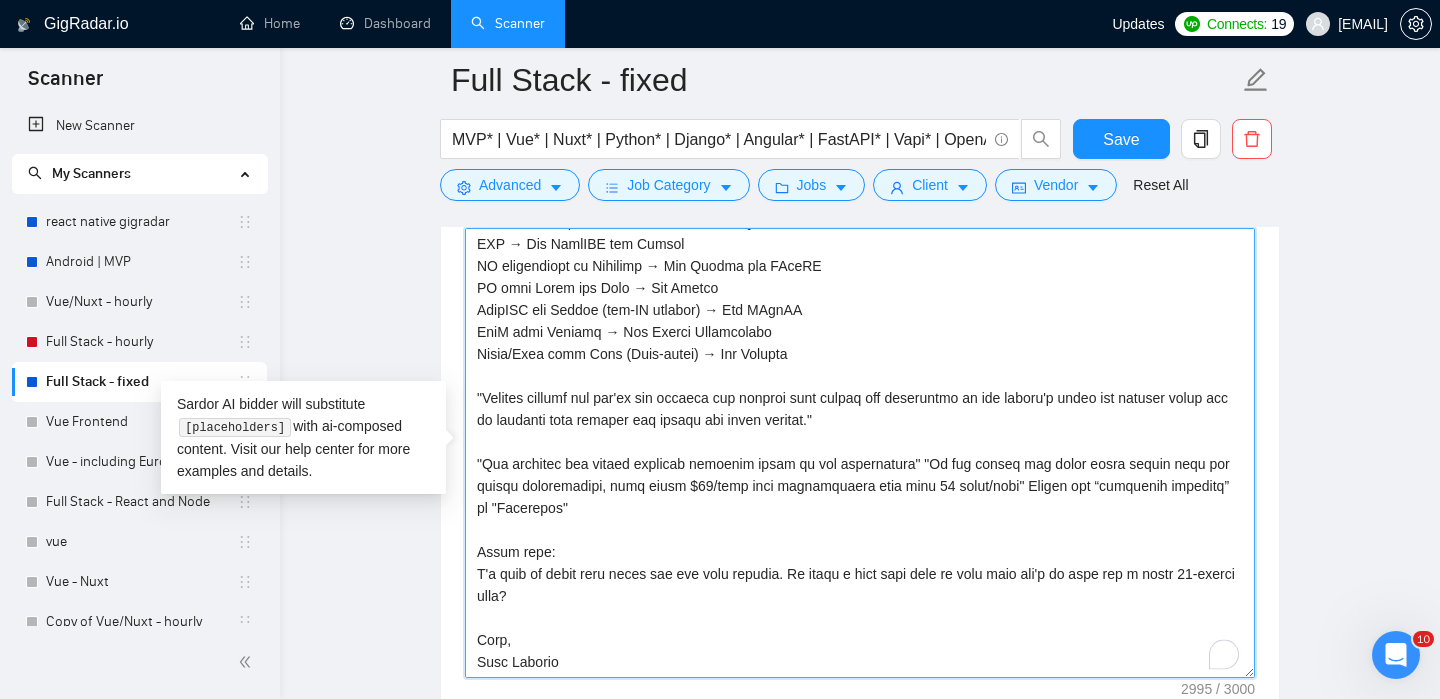 scroll, scrollTop: 770, scrollLeft: 0, axis: vertical 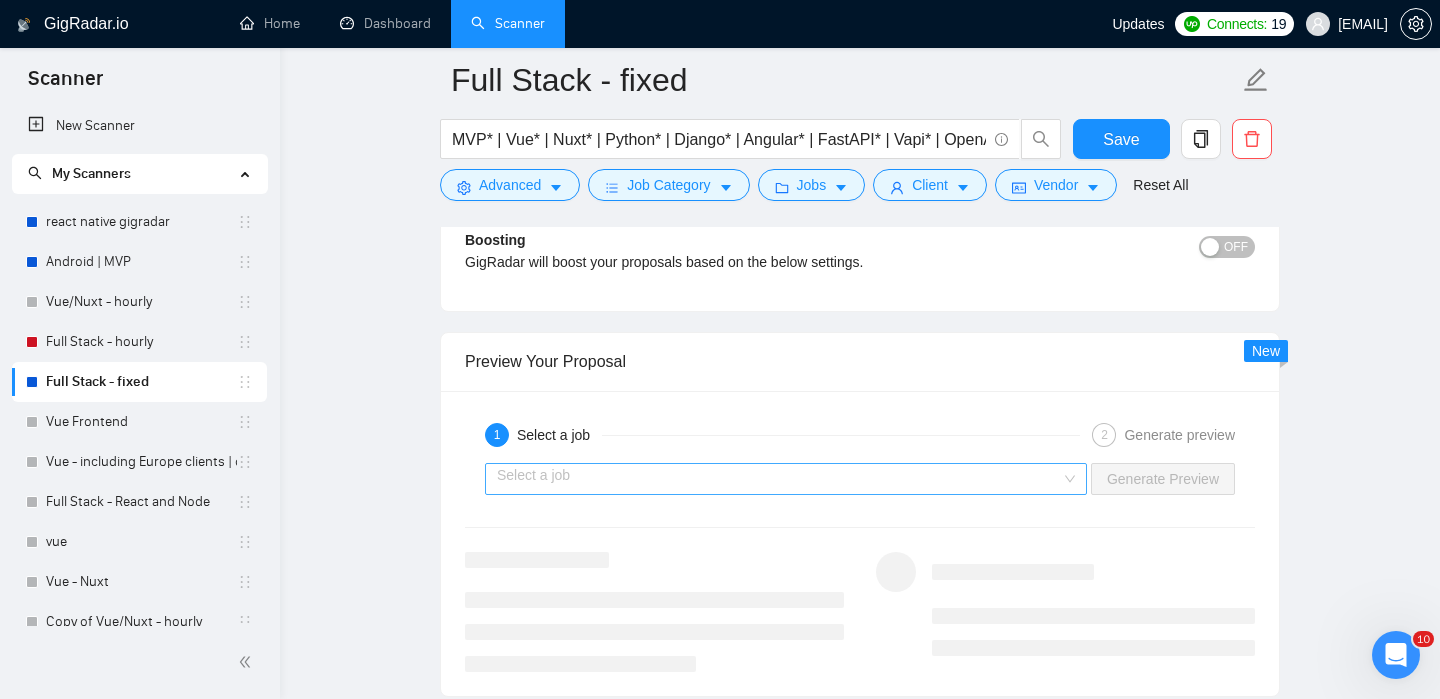 click at bounding box center [779, 479] 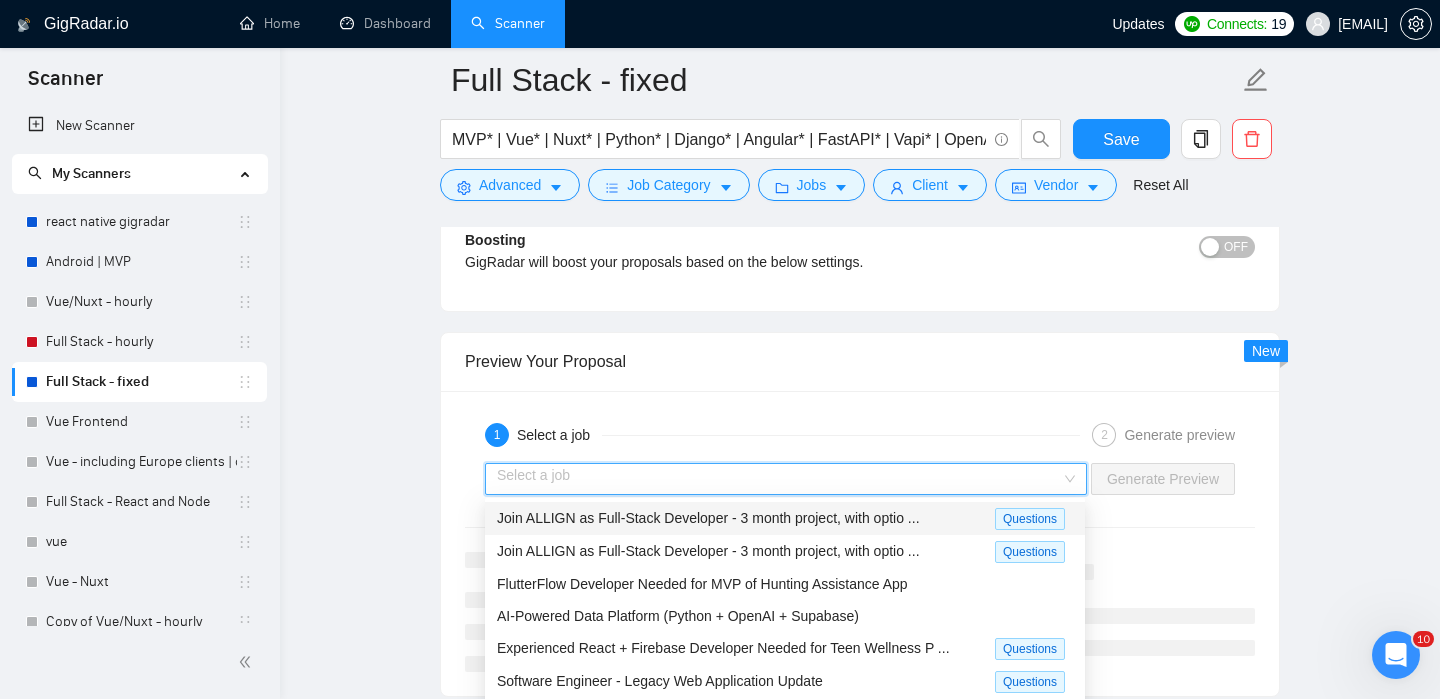 click on "Join ALLIGN as Full-Stack Developer - 3 month project, with optio ..." at bounding box center [708, 518] 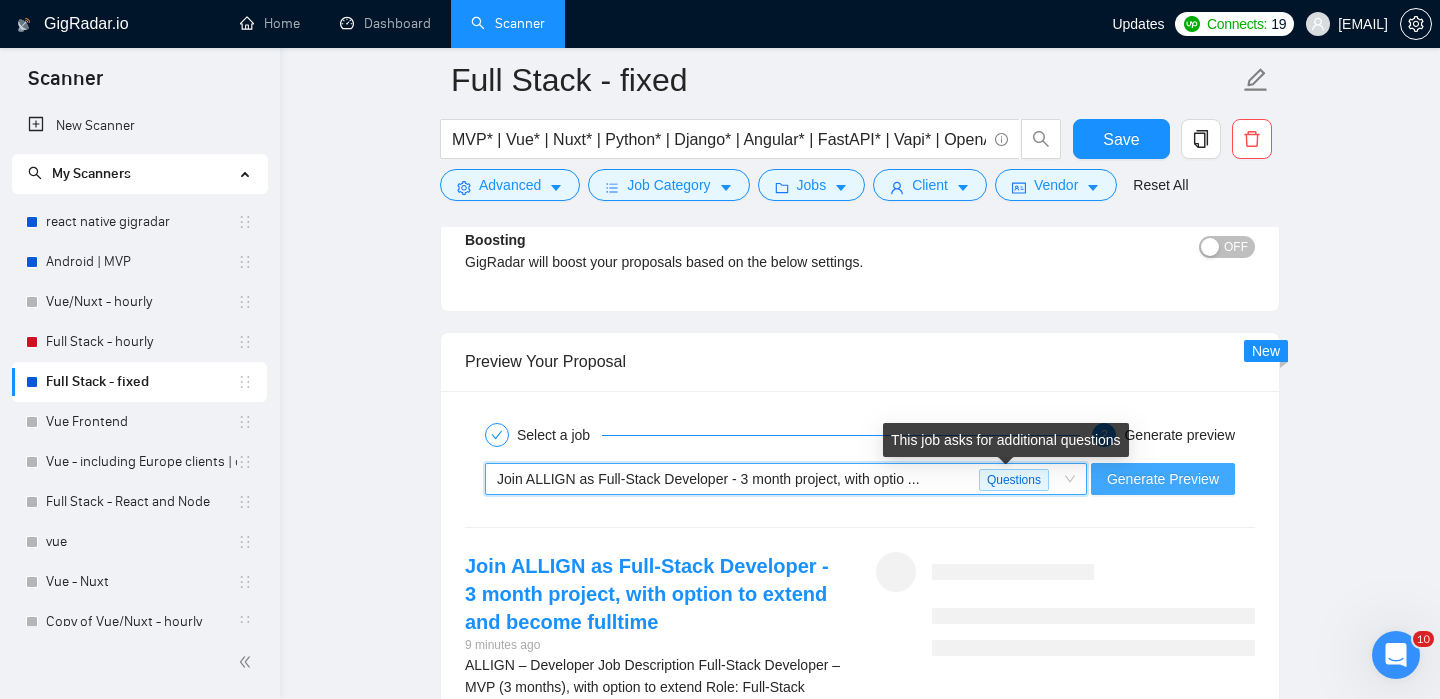 click on "Generate Preview" at bounding box center (1163, 479) 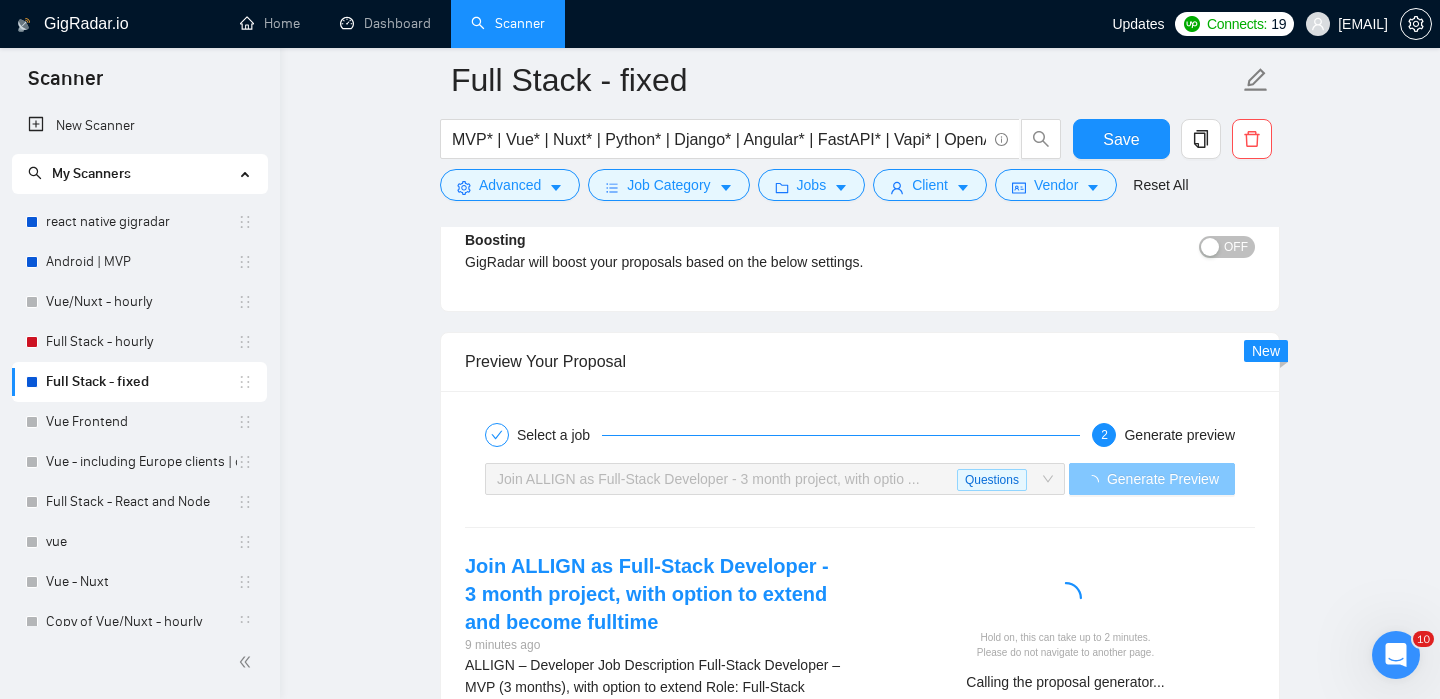 click on "Generate Preview" at bounding box center (1163, 479) 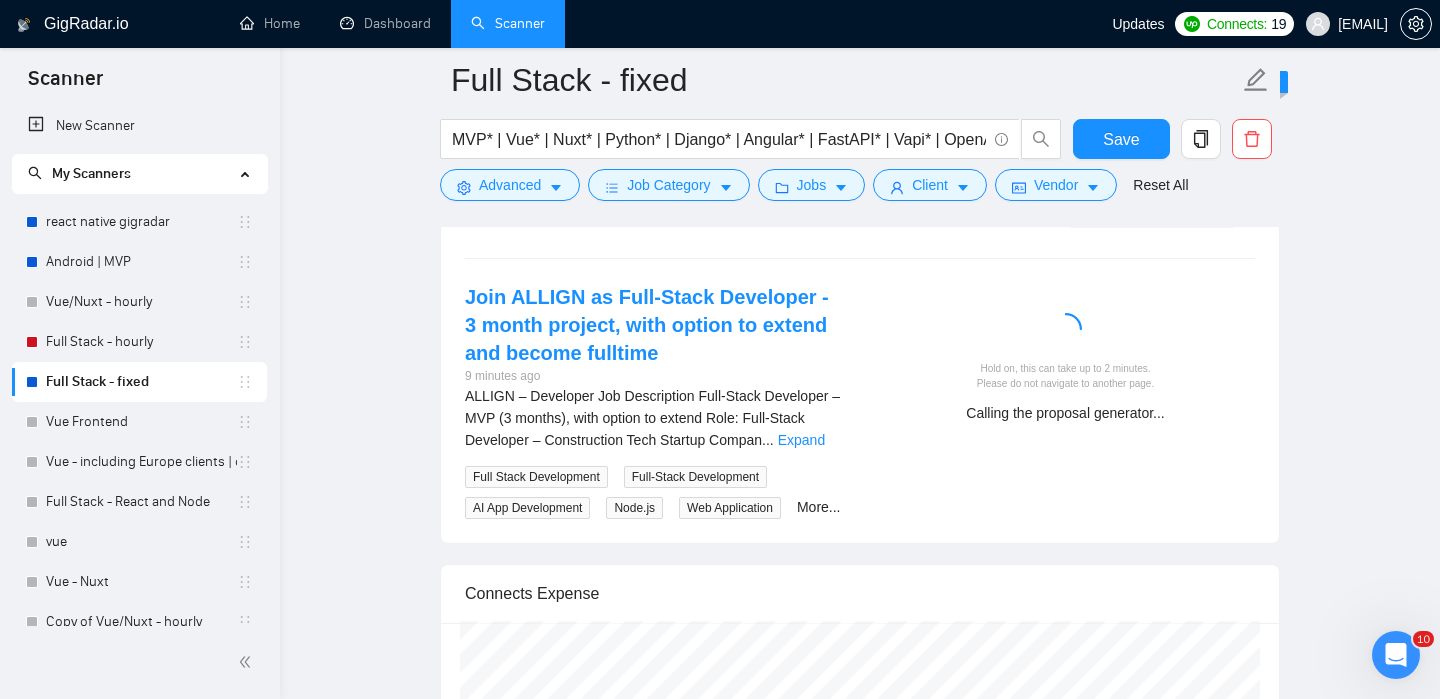 scroll, scrollTop: 3975, scrollLeft: 0, axis: vertical 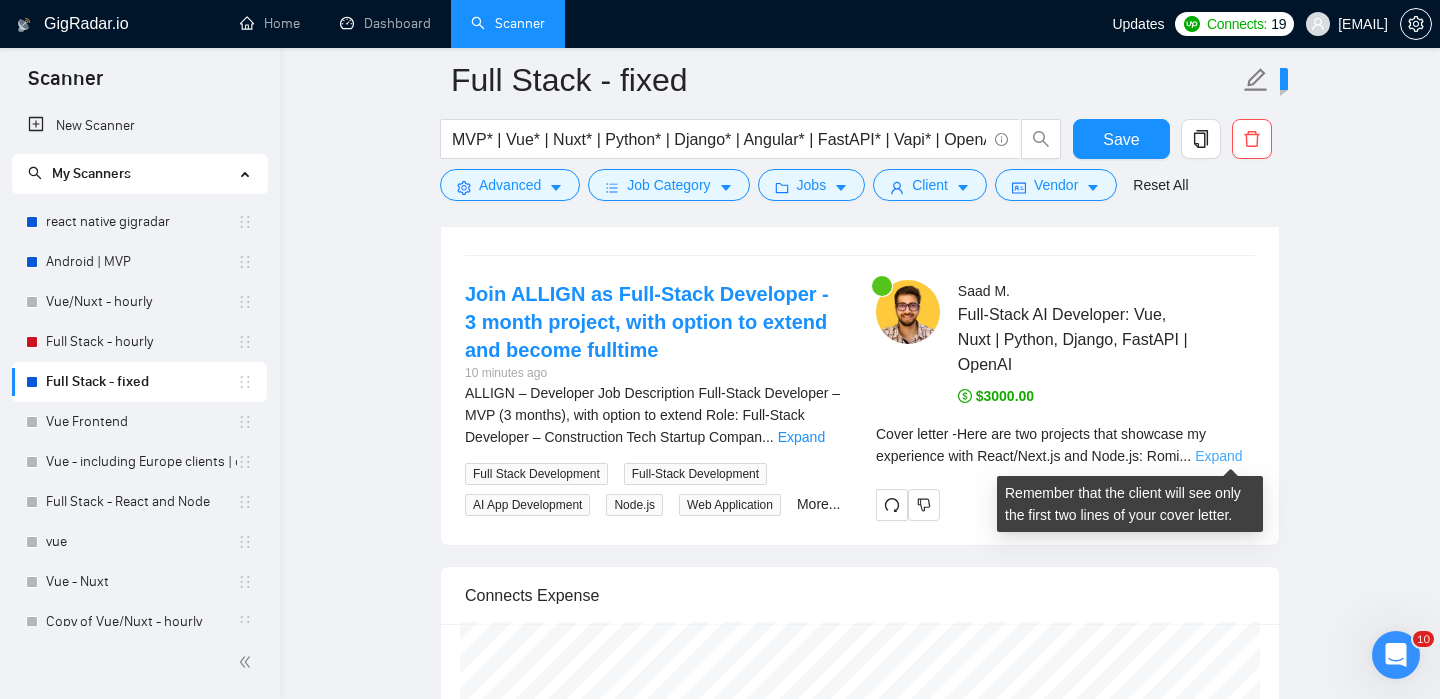 click on "Expand" at bounding box center (1218, 456) 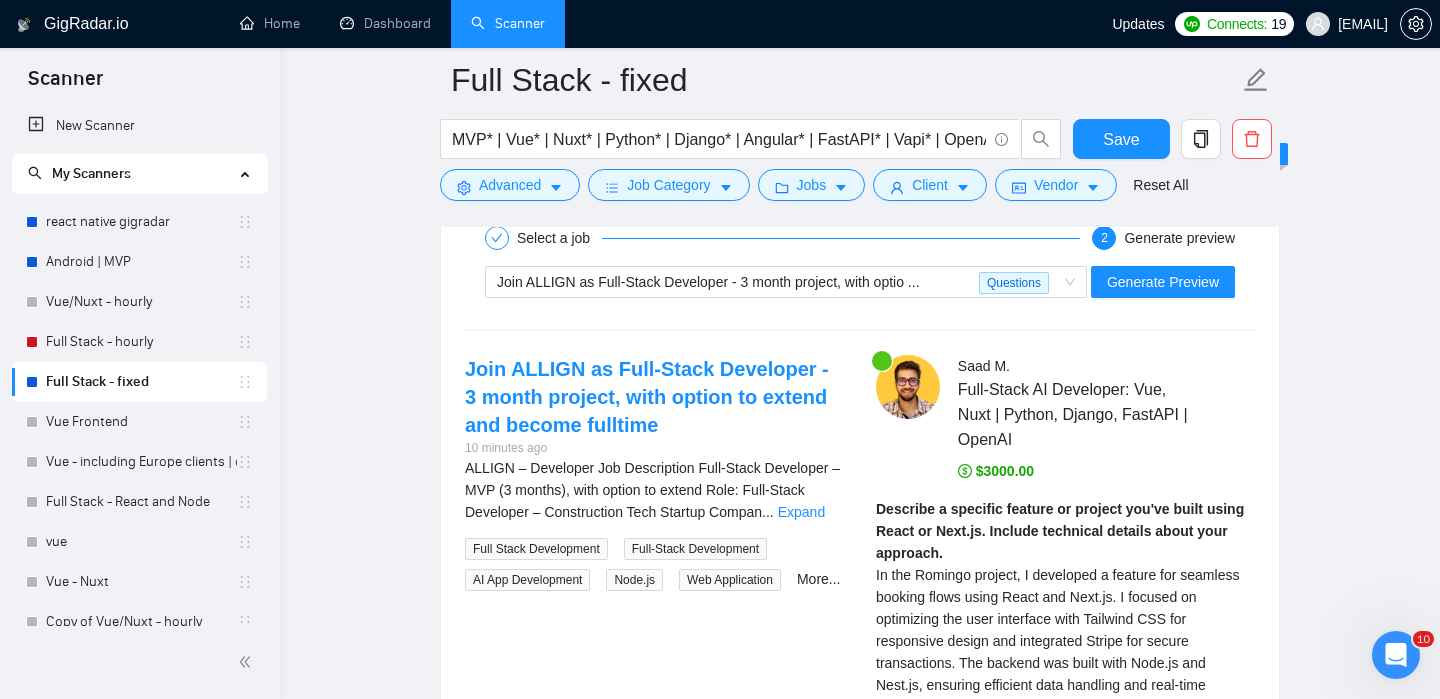 scroll, scrollTop: 3901, scrollLeft: 0, axis: vertical 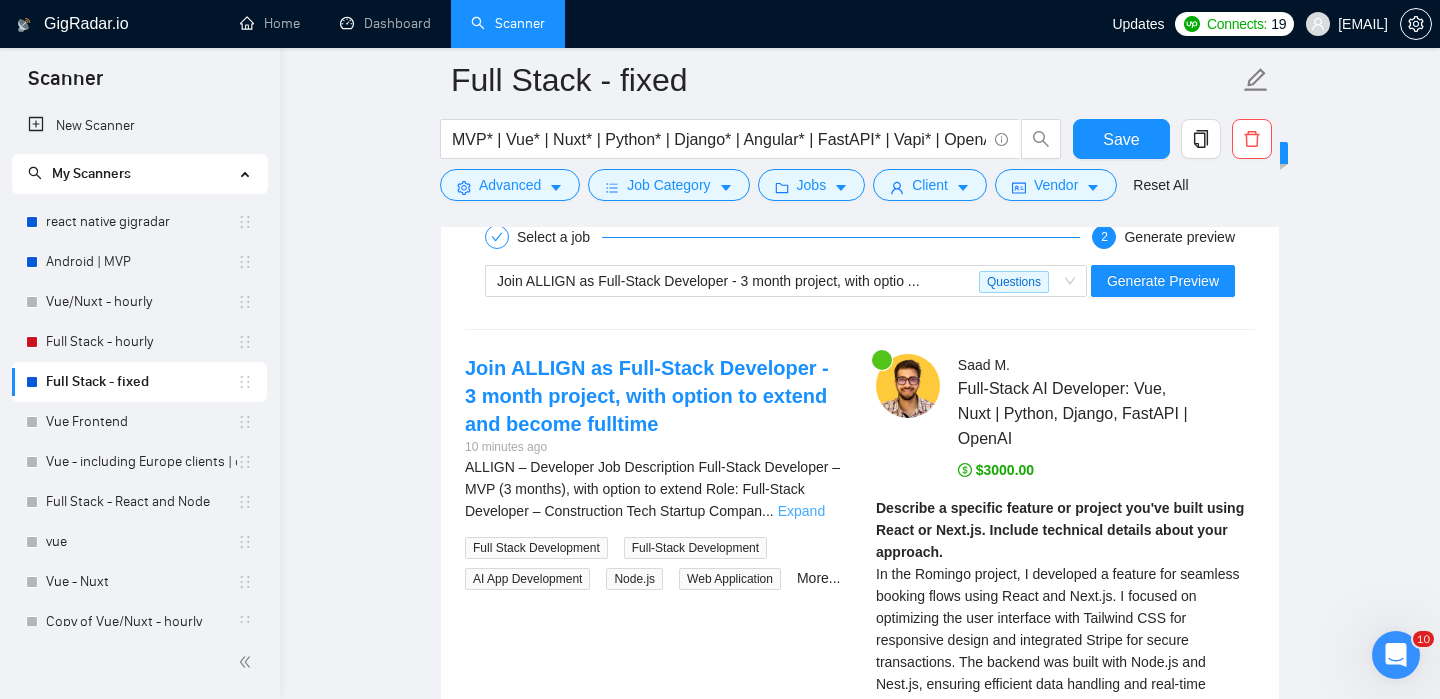 click on "Expand" at bounding box center [801, 511] 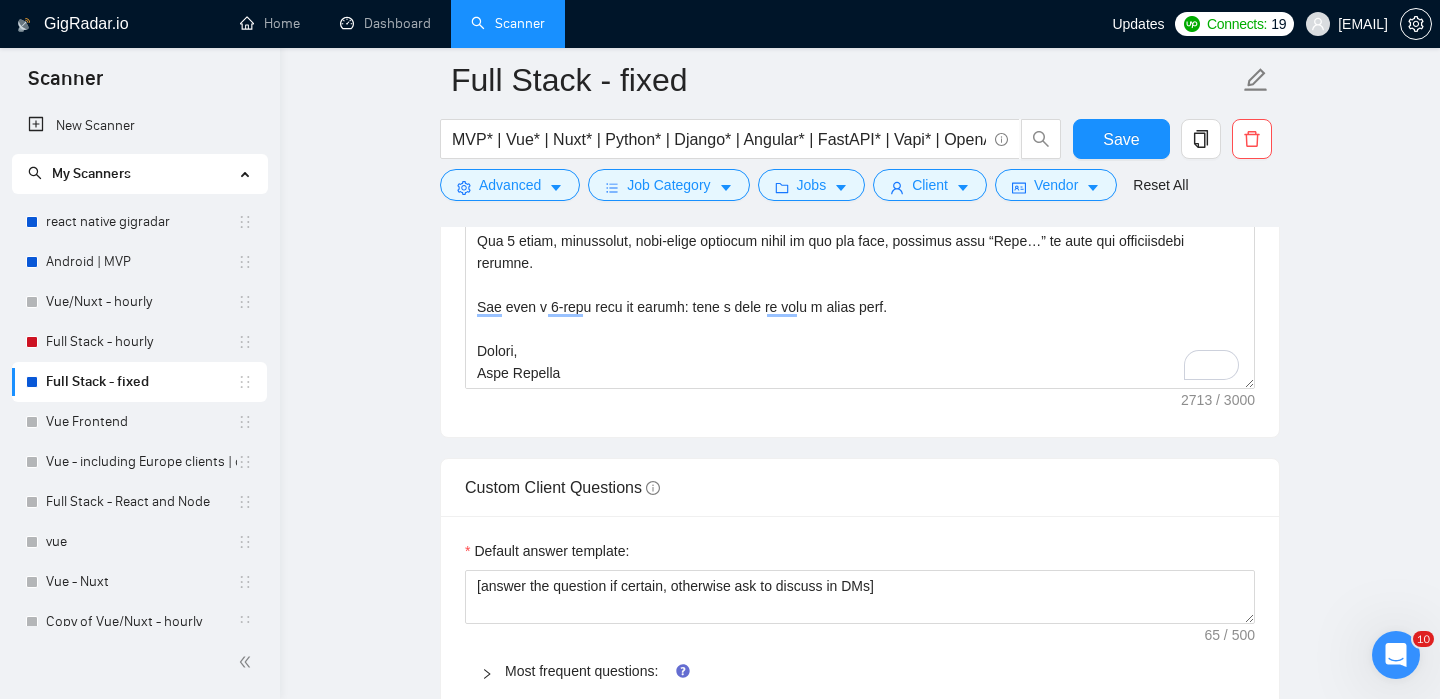 scroll, scrollTop: 2323, scrollLeft: 0, axis: vertical 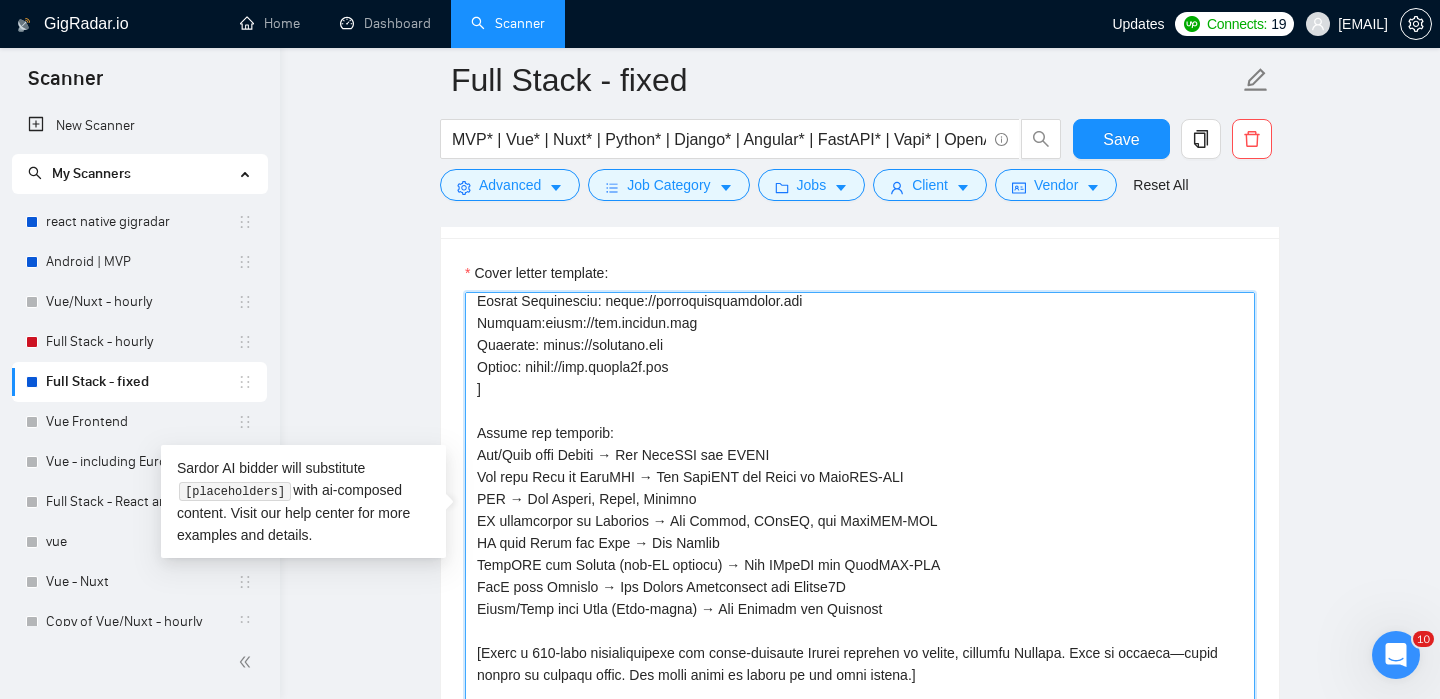 drag, startPoint x: 476, startPoint y: 541, endPoint x: 904, endPoint y: 630, distance: 437.15558 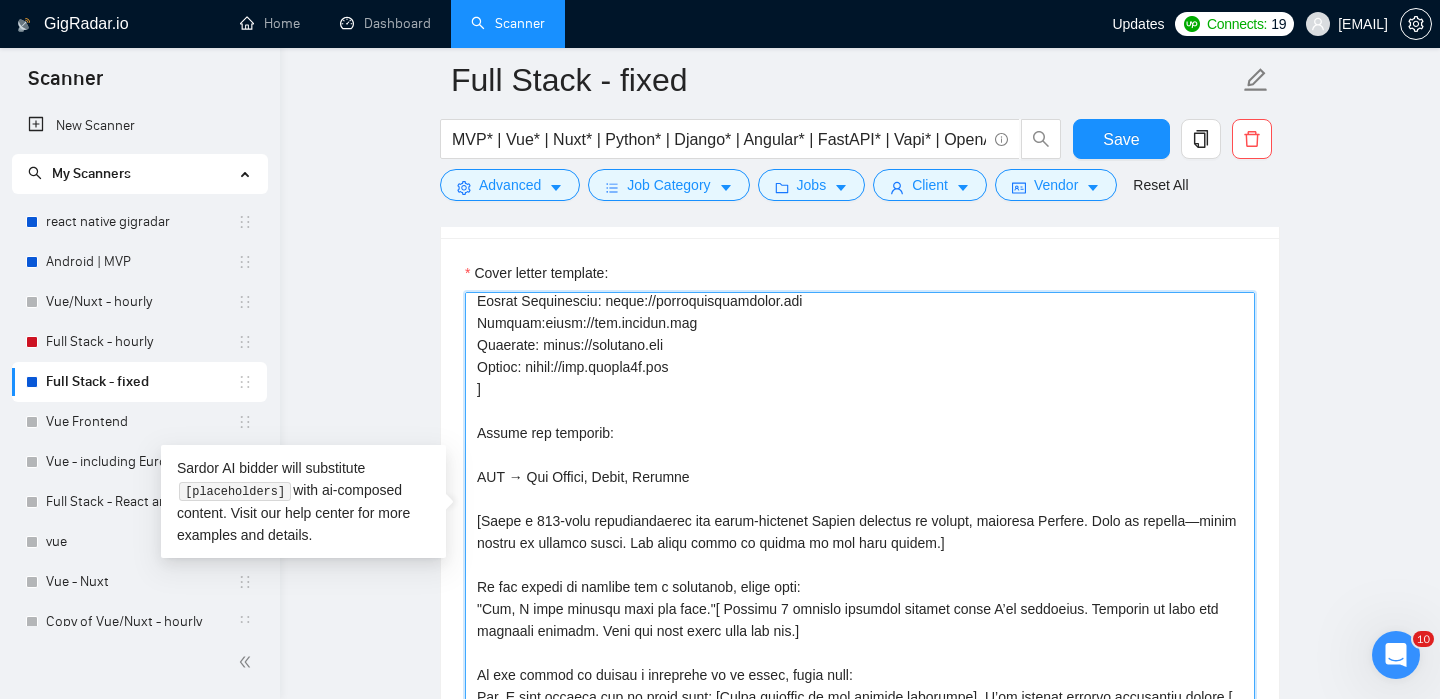 drag, startPoint x: 925, startPoint y: 499, endPoint x: 456, endPoint y: 473, distance: 469.72012 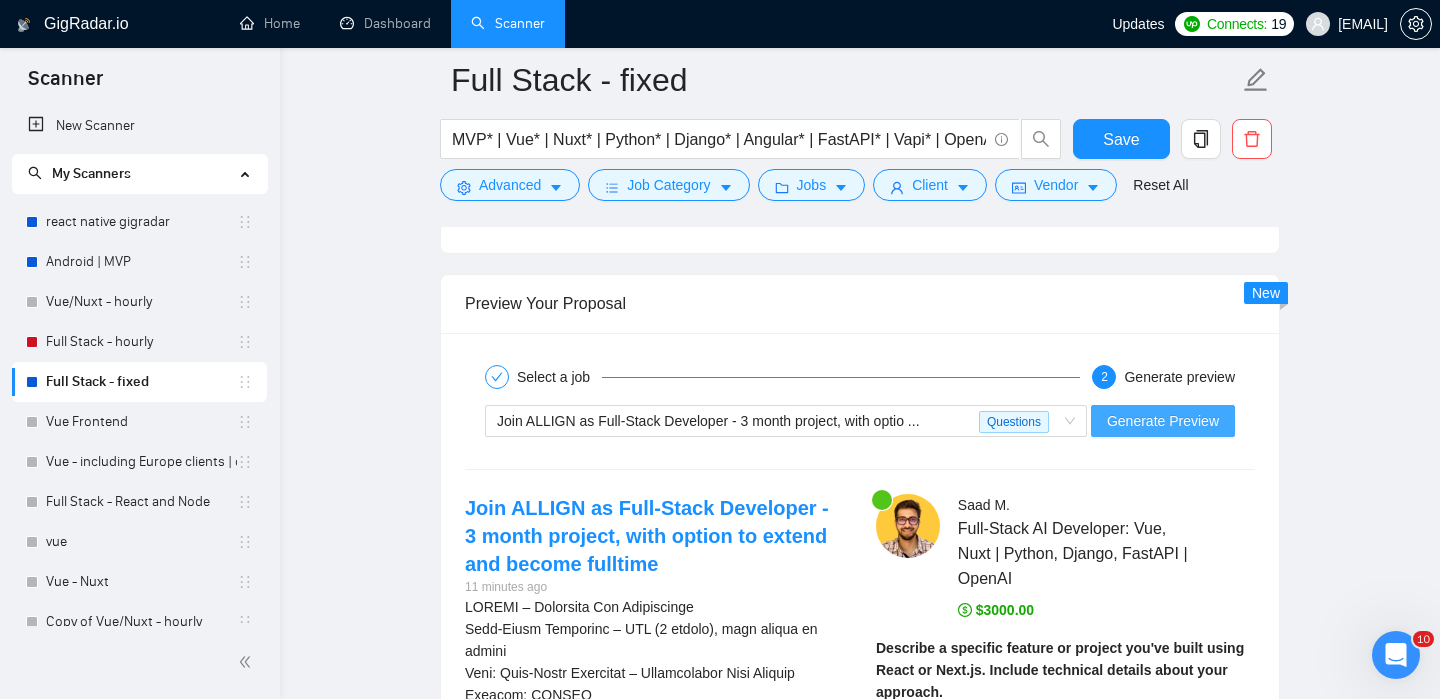 click on "Generate Preview" at bounding box center (1163, 421) 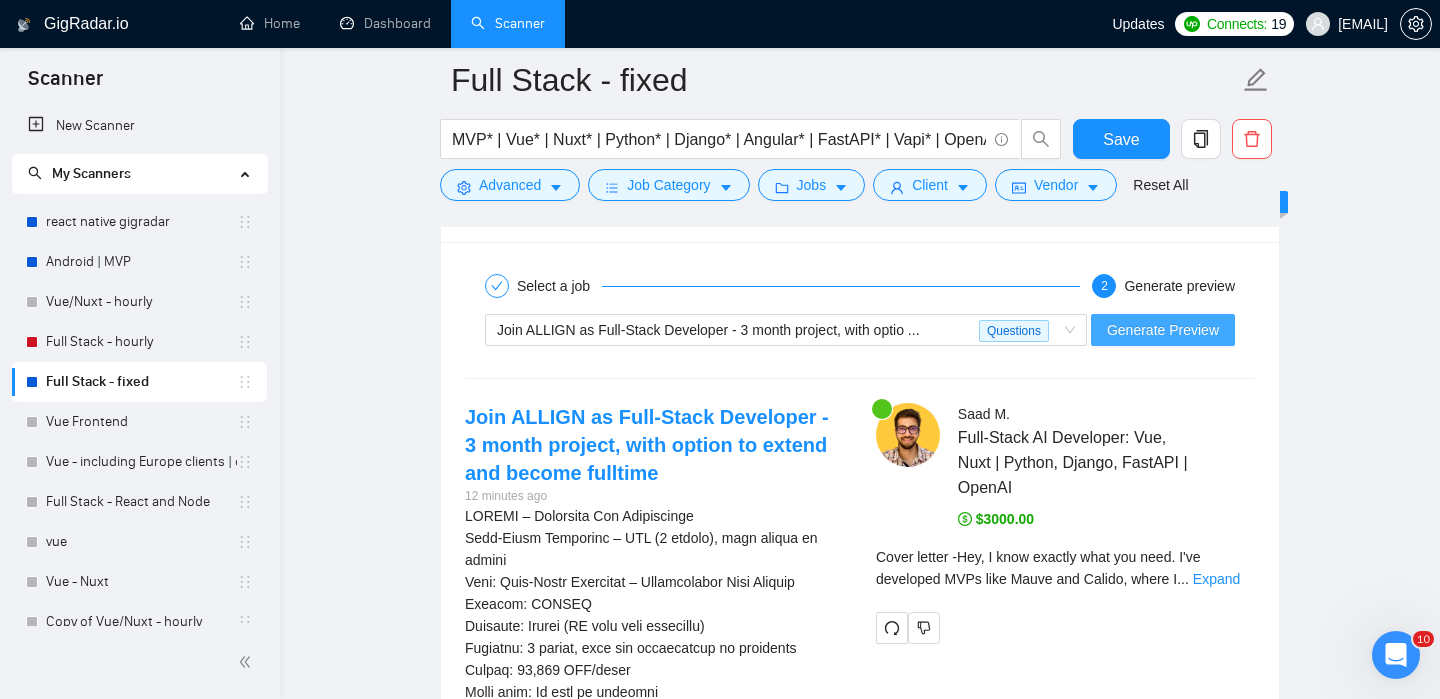scroll, scrollTop: 3858, scrollLeft: 0, axis: vertical 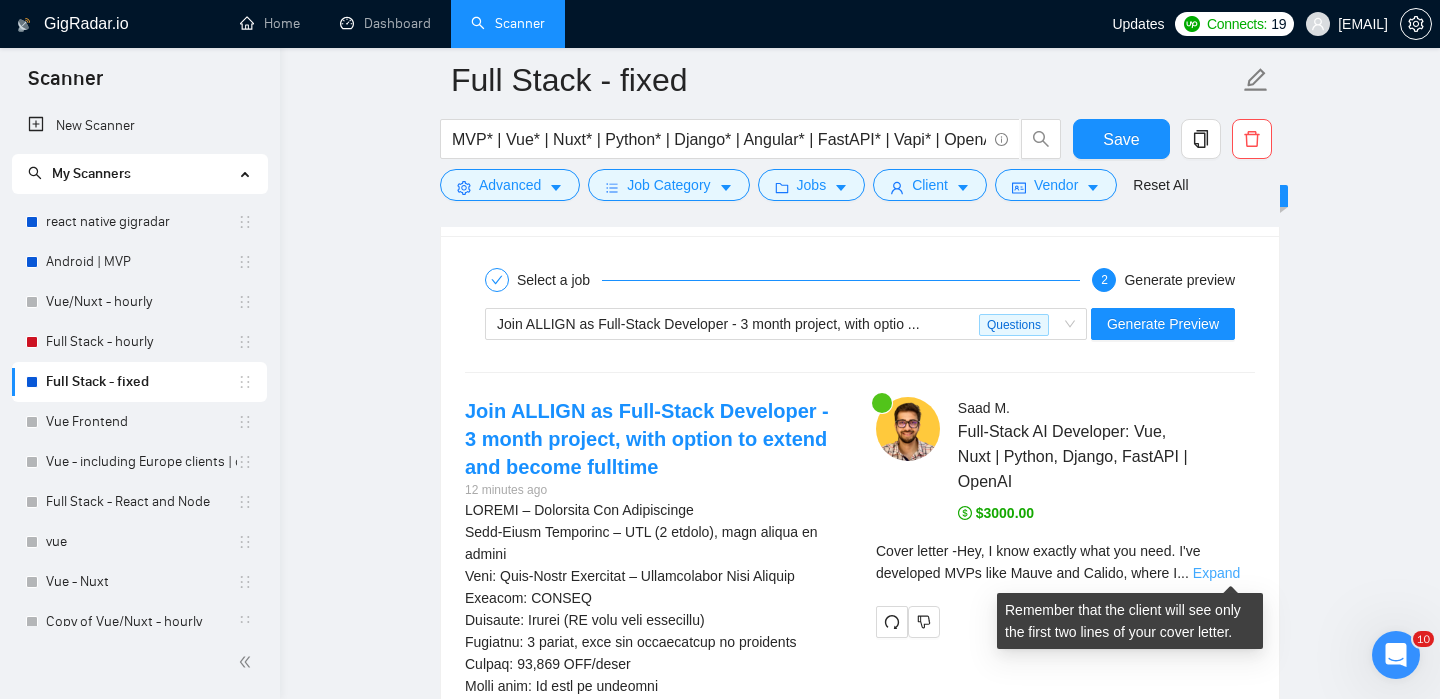 click on "Expand" at bounding box center [1216, 573] 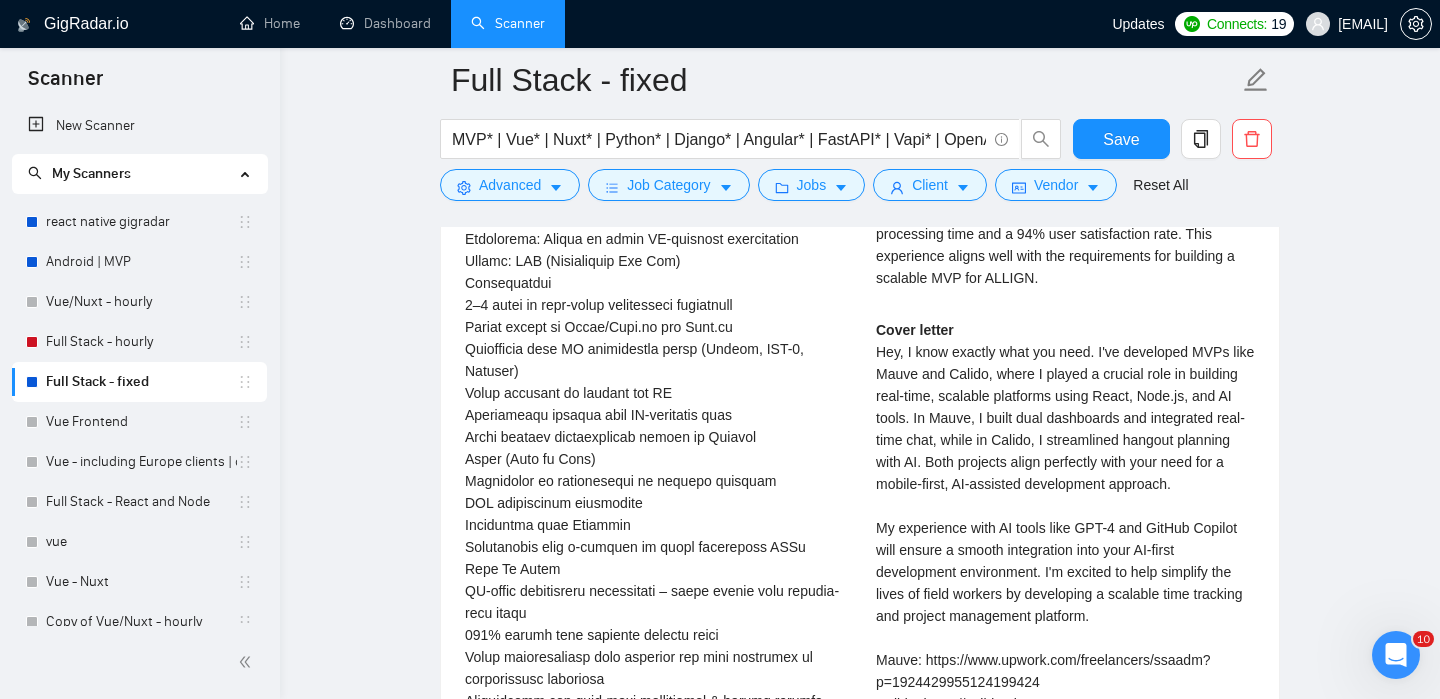 scroll, scrollTop: 4794, scrollLeft: 0, axis: vertical 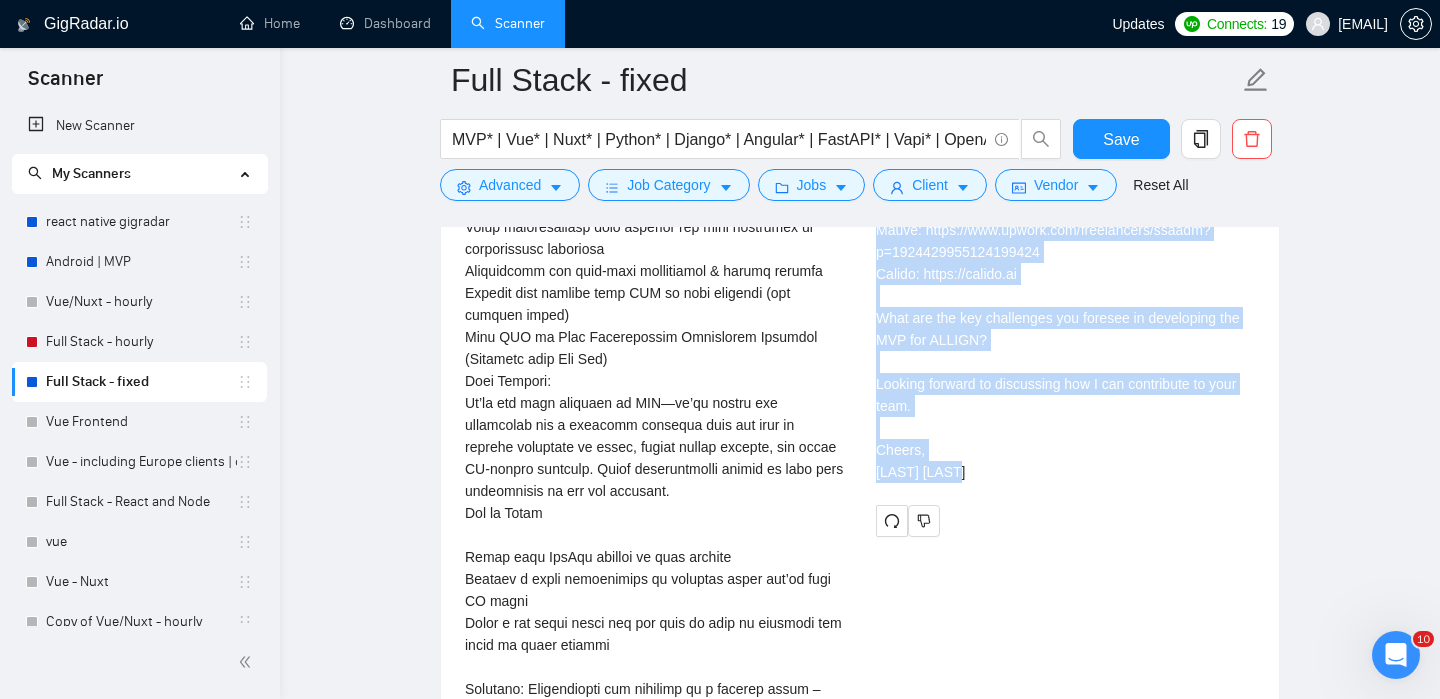 drag, startPoint x: 876, startPoint y: 343, endPoint x: 976, endPoint y: 495, distance: 181.94505 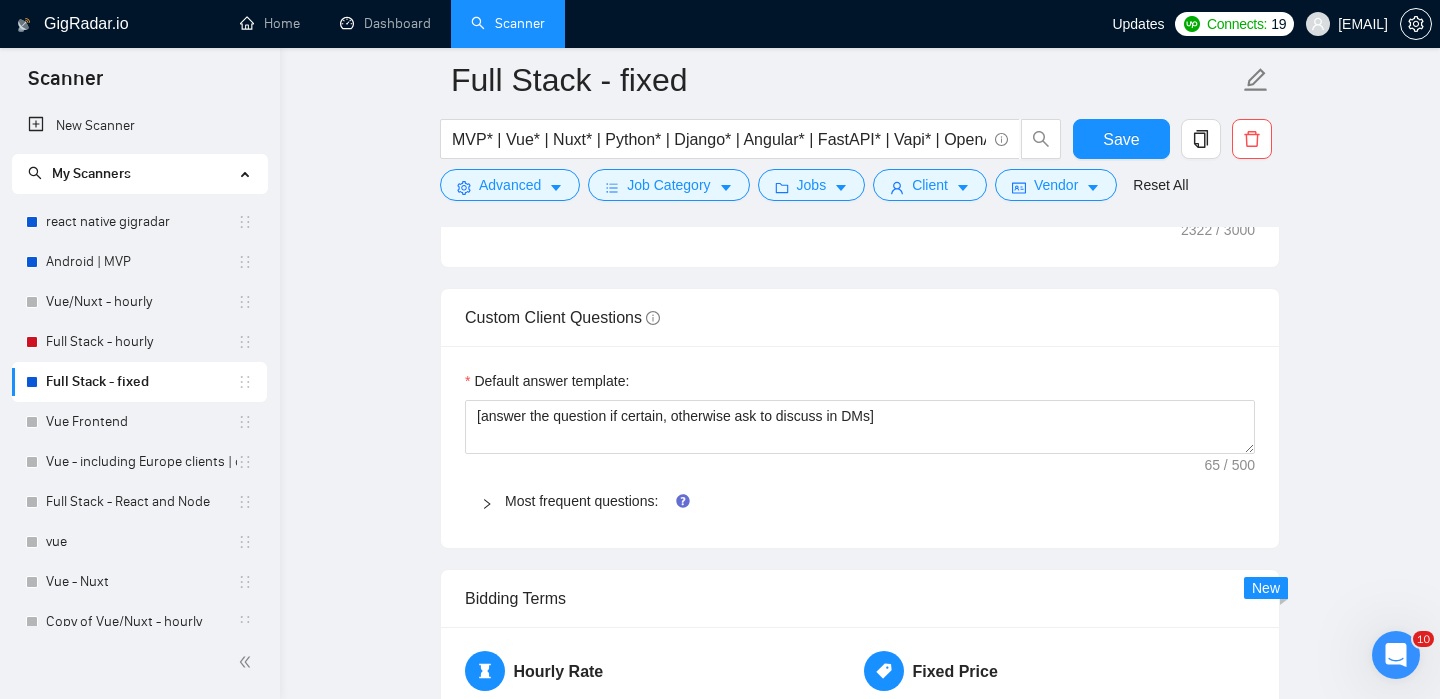 scroll, scrollTop: 2586, scrollLeft: 0, axis: vertical 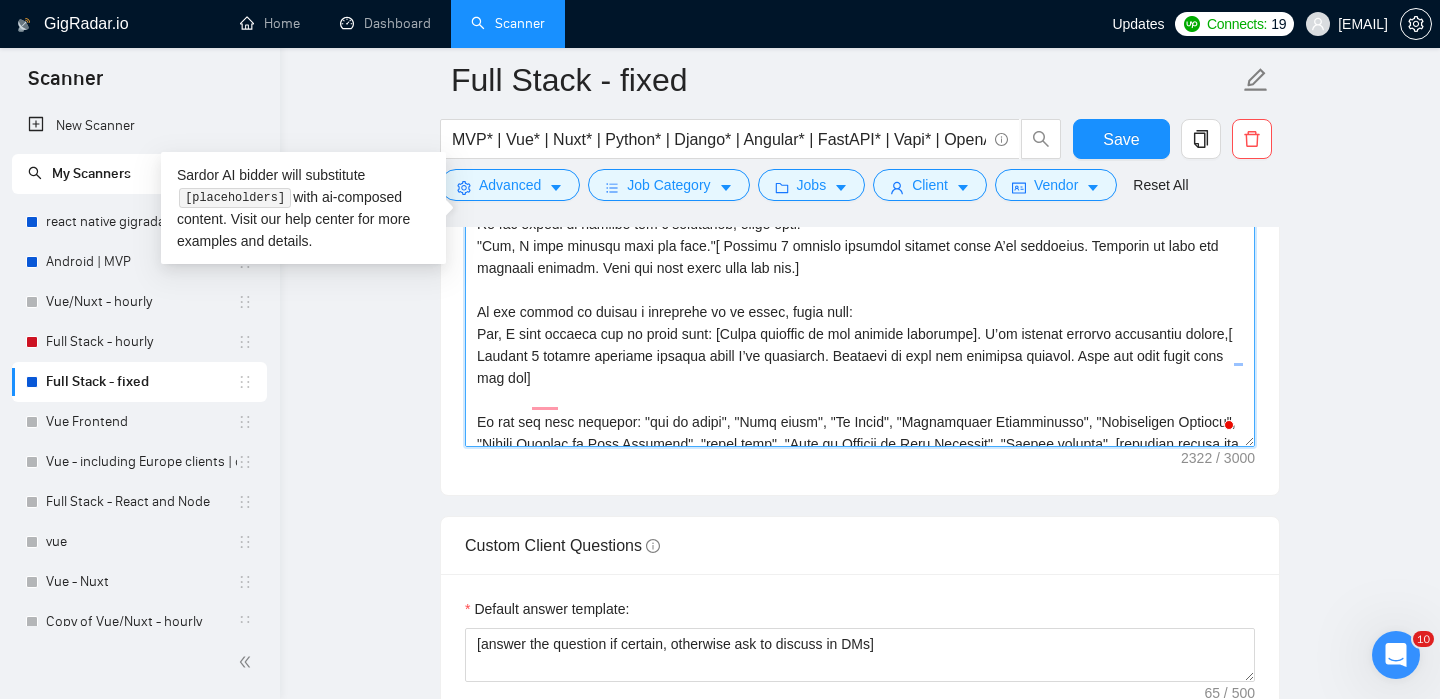 drag, startPoint x: 569, startPoint y: 396, endPoint x: 477, endPoint y: 246, distance: 175.96591 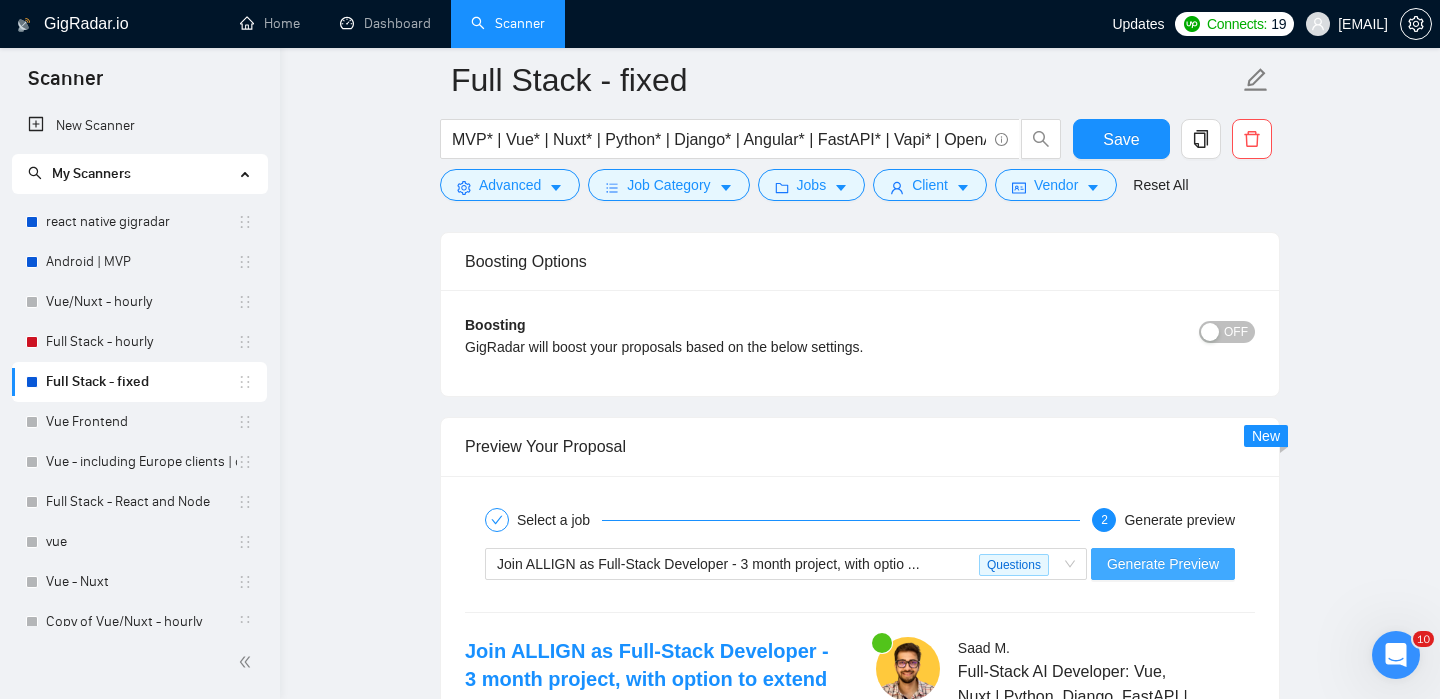 type on "[These are the project names and links:
BiyoPOS: https://biyopos.com
SGEPT: https://digitalpolicyalert.org
CLaiRK: https://clairk.digitalpolicyalert.org
Futbala: https://www.futbala.com
Mauve: https://www.upwork.com/freelancers/ssaadm?p=1924429955124199424
FlexLIS-IMS: https://www.upwork.com/freelancers/ssaadm?p=1918287588767526912
Calido: https://calido.ai (I built the MVP for Calido, an app that uses AI to streamline hangout planning by automatically suggesting optimal times and sending smart reminders)
Simply Stakeholder: https://simplystakeholders.com
Romingo:https://www.romingo.com
Ideawake: https://ideawake.com
Intigo: https://www.intigo3d.com
]
Stacks and projects:
MVP → Use Calido, Muave, Futbala
[Write a 250-word conversational and human-sounding Upwork proposal in simple, friendly English. Keep it natural—avoid salesy or robotic words. Use light humor or warmth if the tone allows.]
If the job post includes: "how to apply", "Next steps", "To Apply", "Application Requirements", "Application ..." 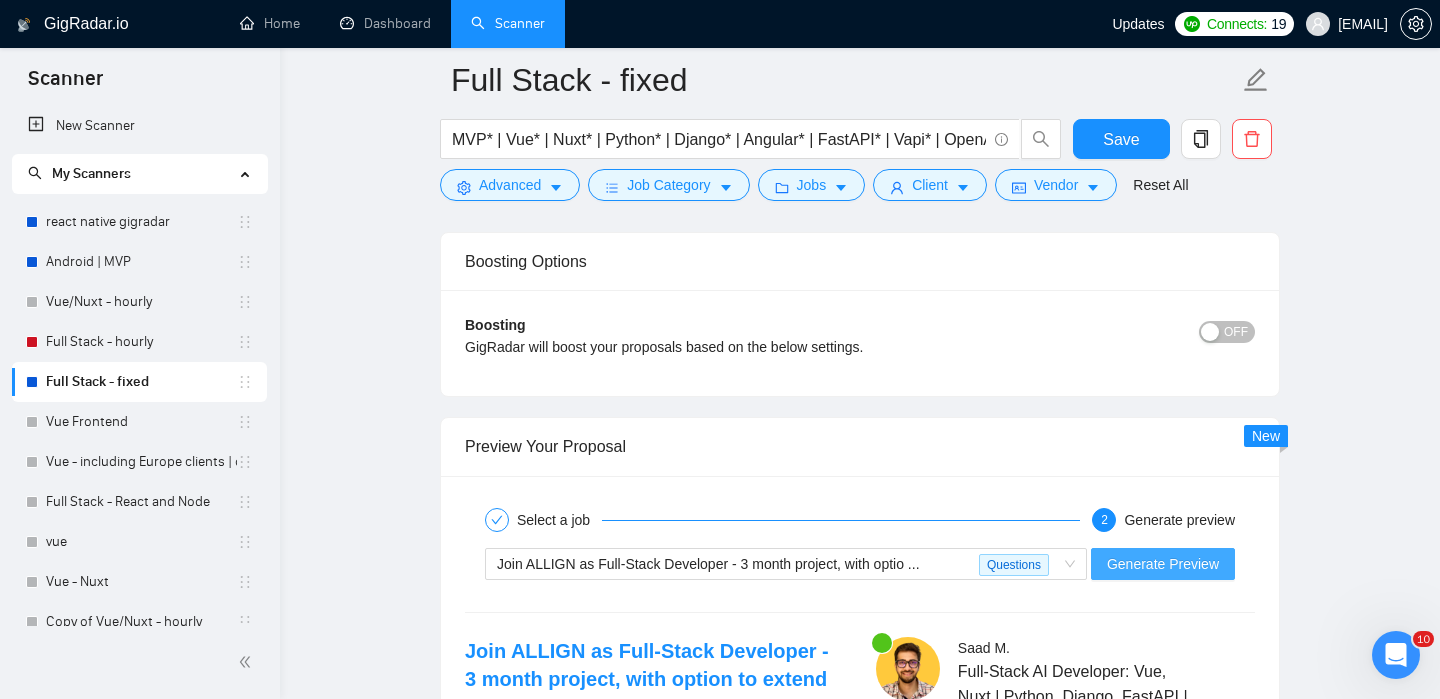 click on "Generate Preview" at bounding box center (1163, 564) 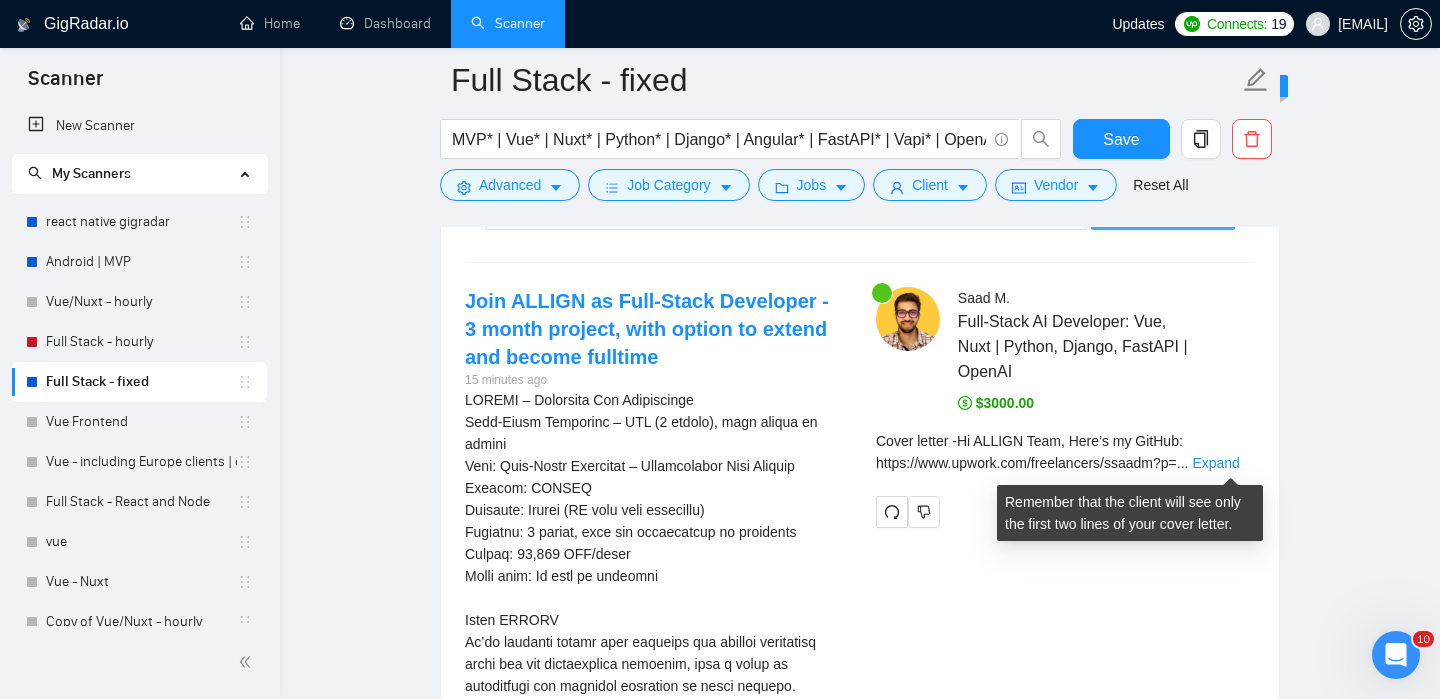scroll, scrollTop: 3973, scrollLeft: 0, axis: vertical 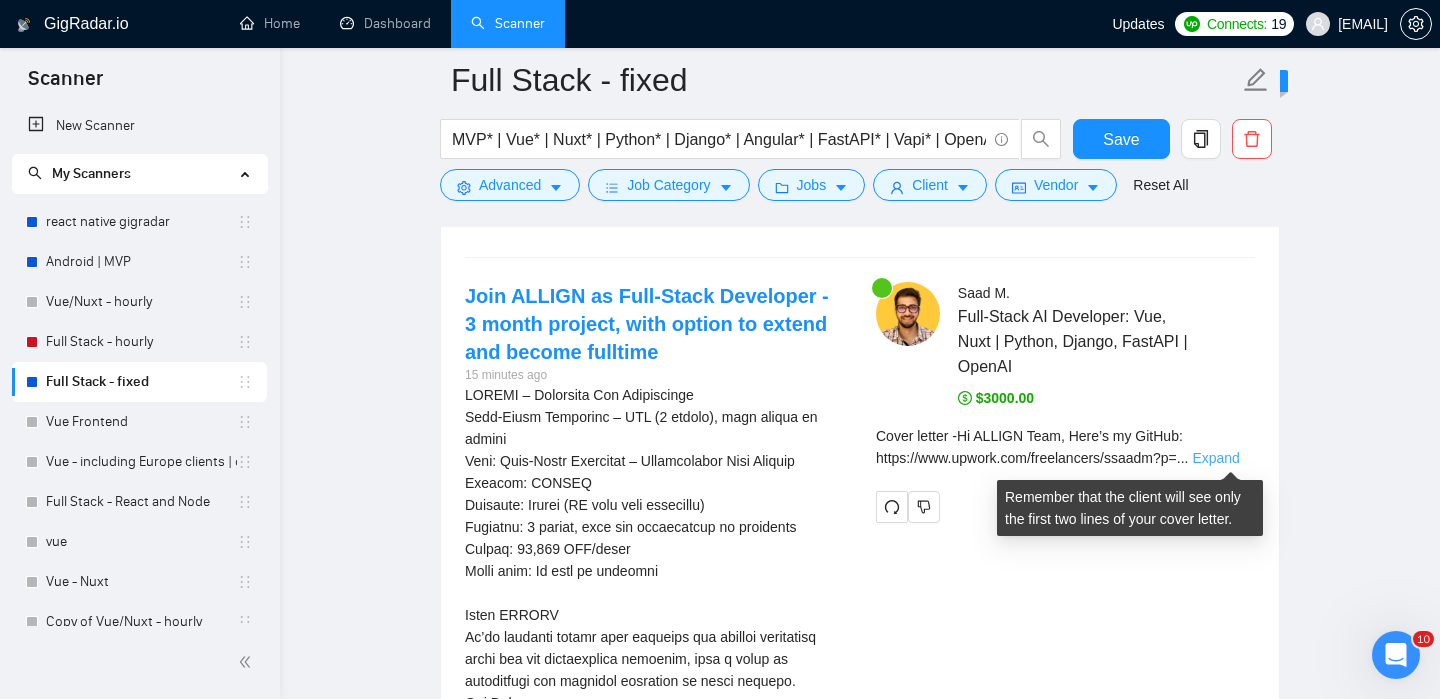 click on "Expand" at bounding box center [1215, 458] 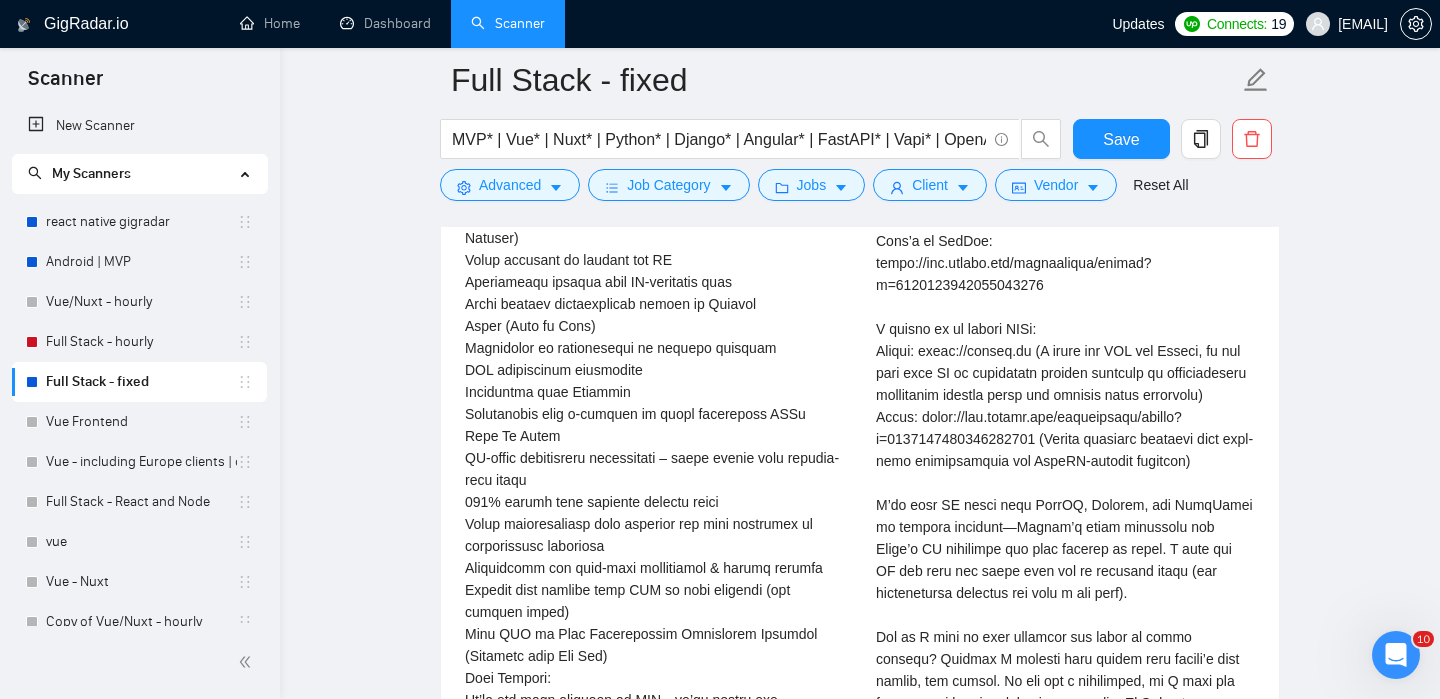 scroll, scrollTop: 4945, scrollLeft: 0, axis: vertical 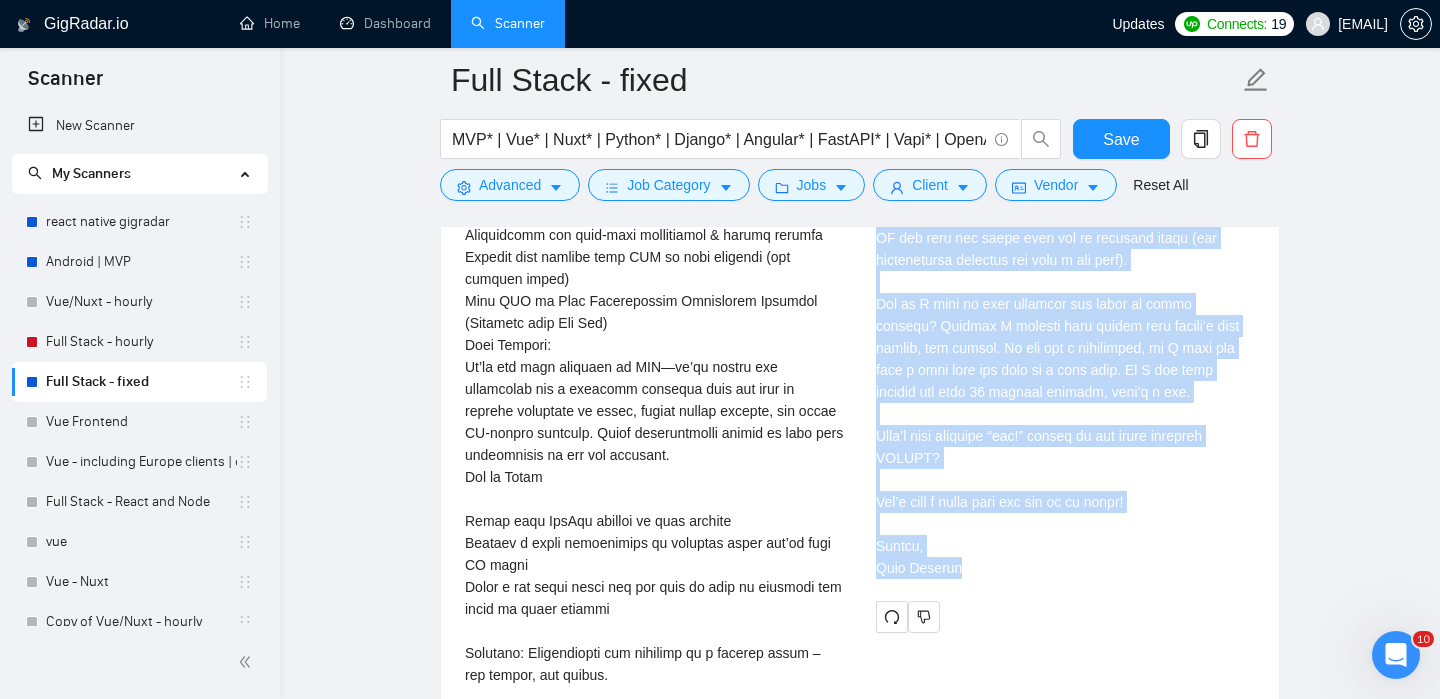 copy on "A couple of my recent MVPs:
Calido: https://calido.ai (I built the MVP for Calido, an app that uses AI to streamline hangout planning by automatically suggesting optimal times and sending smart reminders)
Mauve: https://www.upwork.com/freelancers/ssaadm?p=1924429955124199424 (Estate planning platform with real-time collaboration and OpenAI-powered insights)
I’ve used AI tools like OpenAI, Copilot, and LangChain in several projects—Calido’s smart reminders and Mauve’s AI assistant are both powered by these. I love how AI can take the grunt work out of everyday tasks (and occasionally surprise you with a dad joke).
Why do I want to help simplify the lives of field workers? Because I believe tech should make people’s days easier, not harder. My dad was a contractor, so I know how much a good tool can mean on a busy site. If I can help someone get home 10 minutes earlier, that’s a win.
What’s your favorite “aha!” moment so far while building ALLIGN?
Let’s book a quick chat and see if we click!
Cheers,
Saad Mah..." 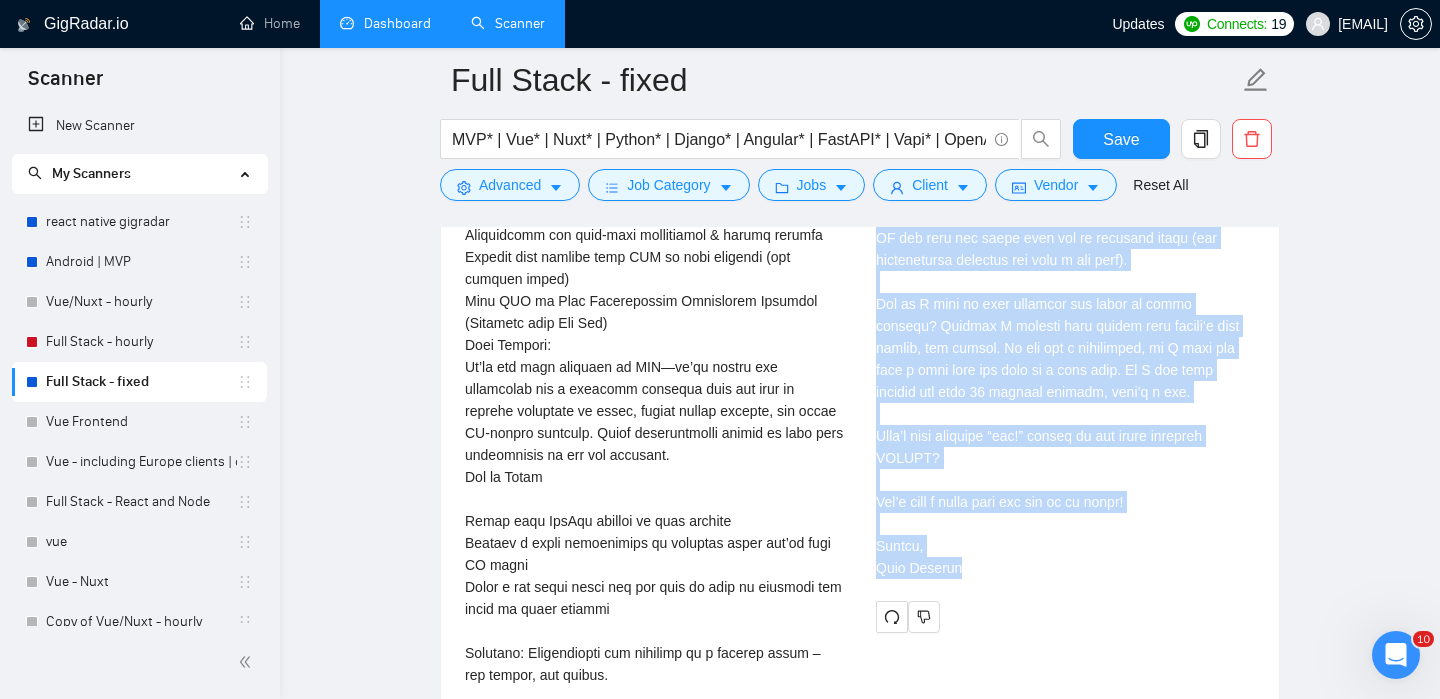 scroll, scrollTop: 202, scrollLeft: 0, axis: vertical 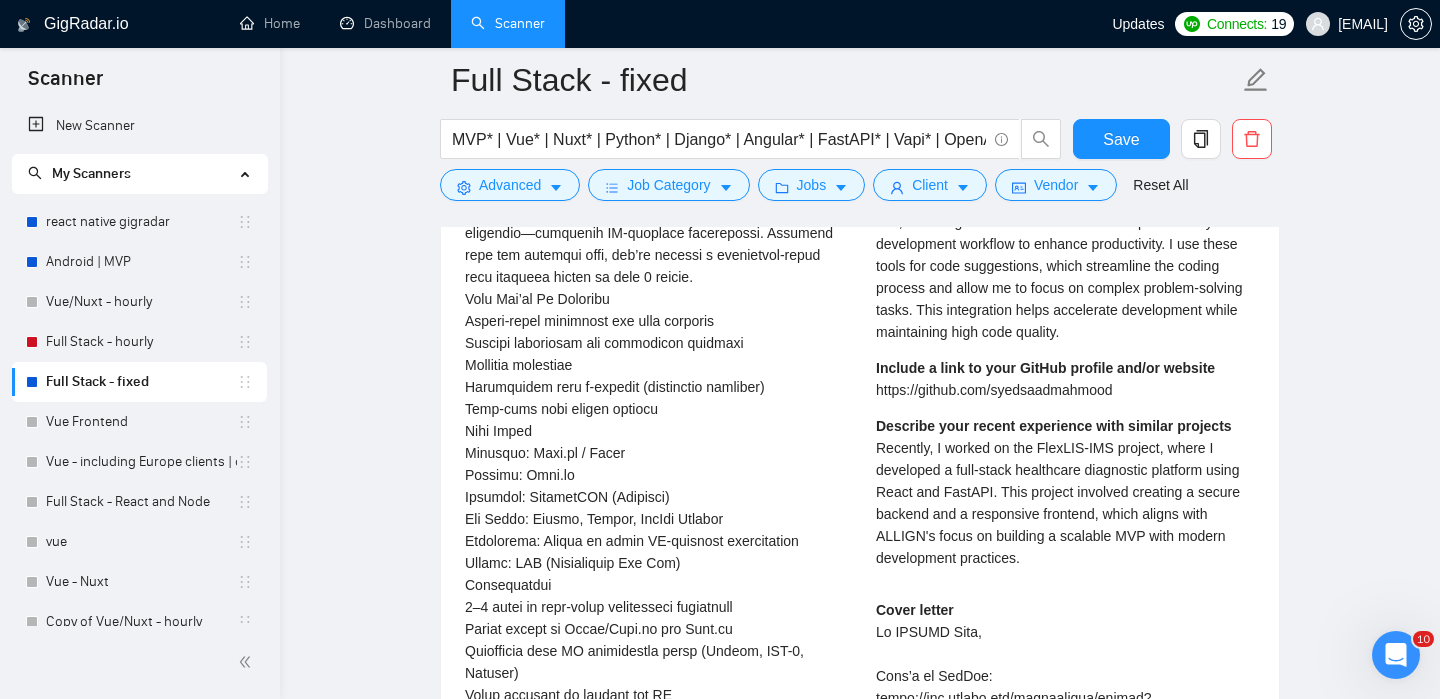 click on "https://github.com/syedsaadmahmood" at bounding box center [994, 390] 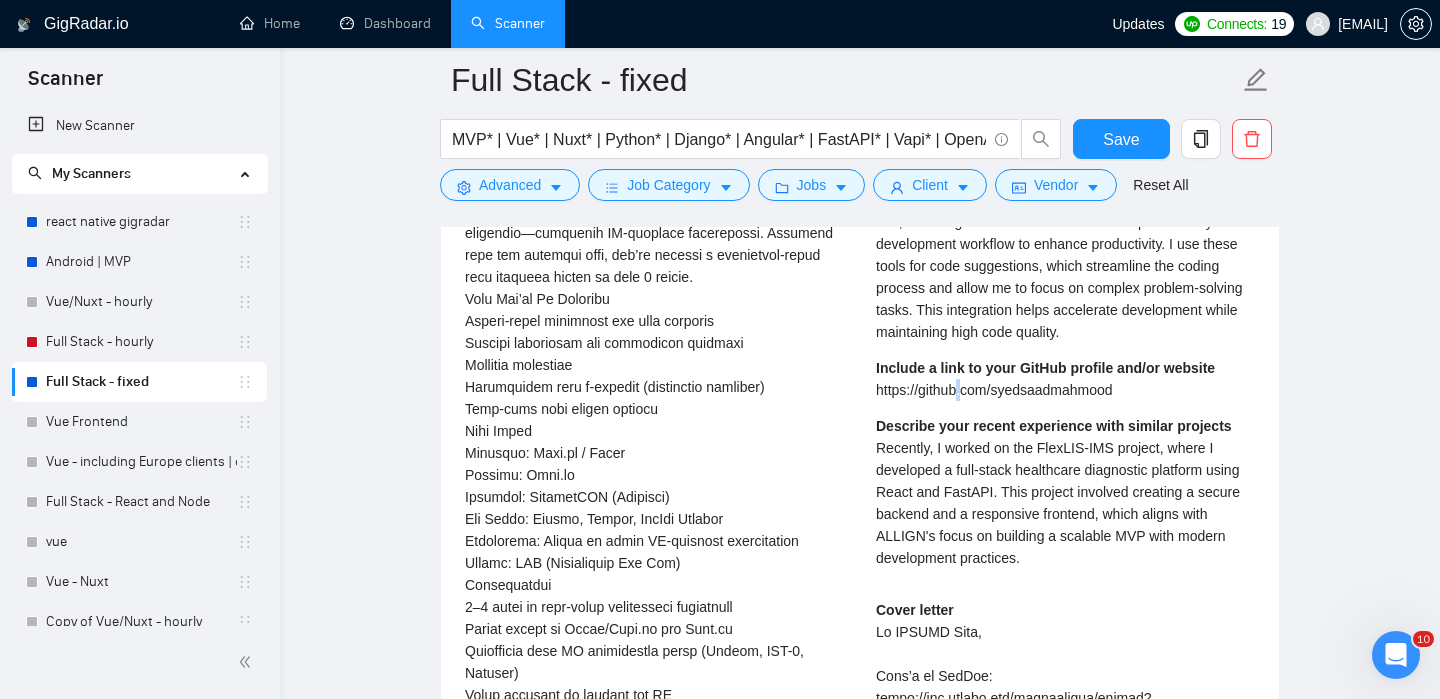 click on "https://github.com/syedsaadmahmood" at bounding box center (994, 390) 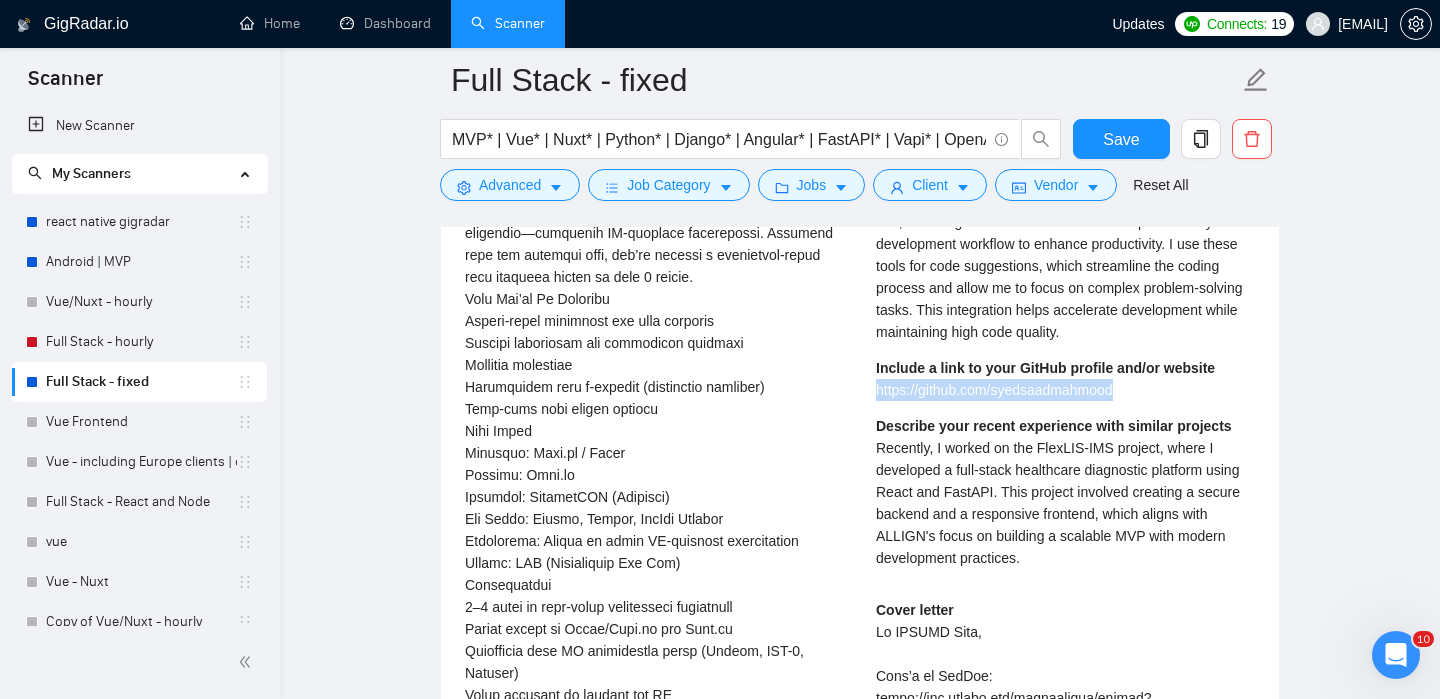 copy on "https://github.com/syedsaadmahmood" 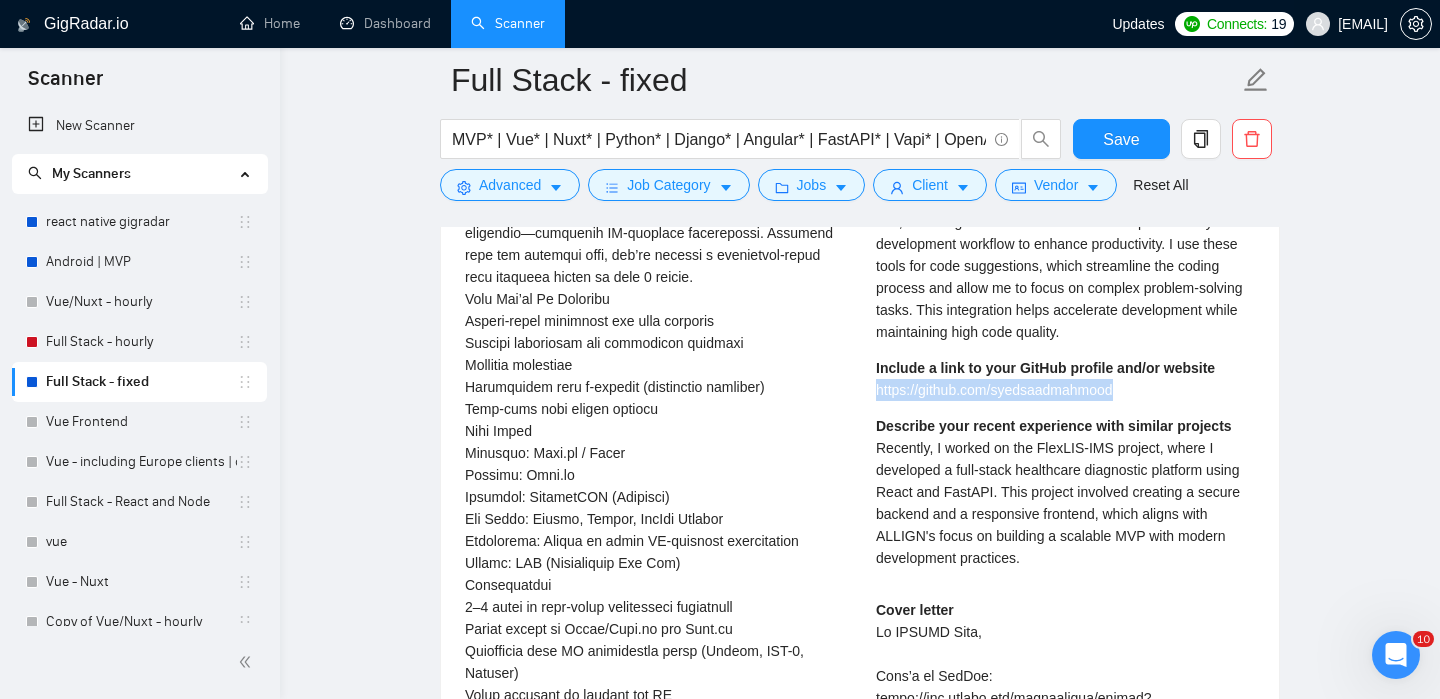 scroll, scrollTop: 202, scrollLeft: 0, axis: vertical 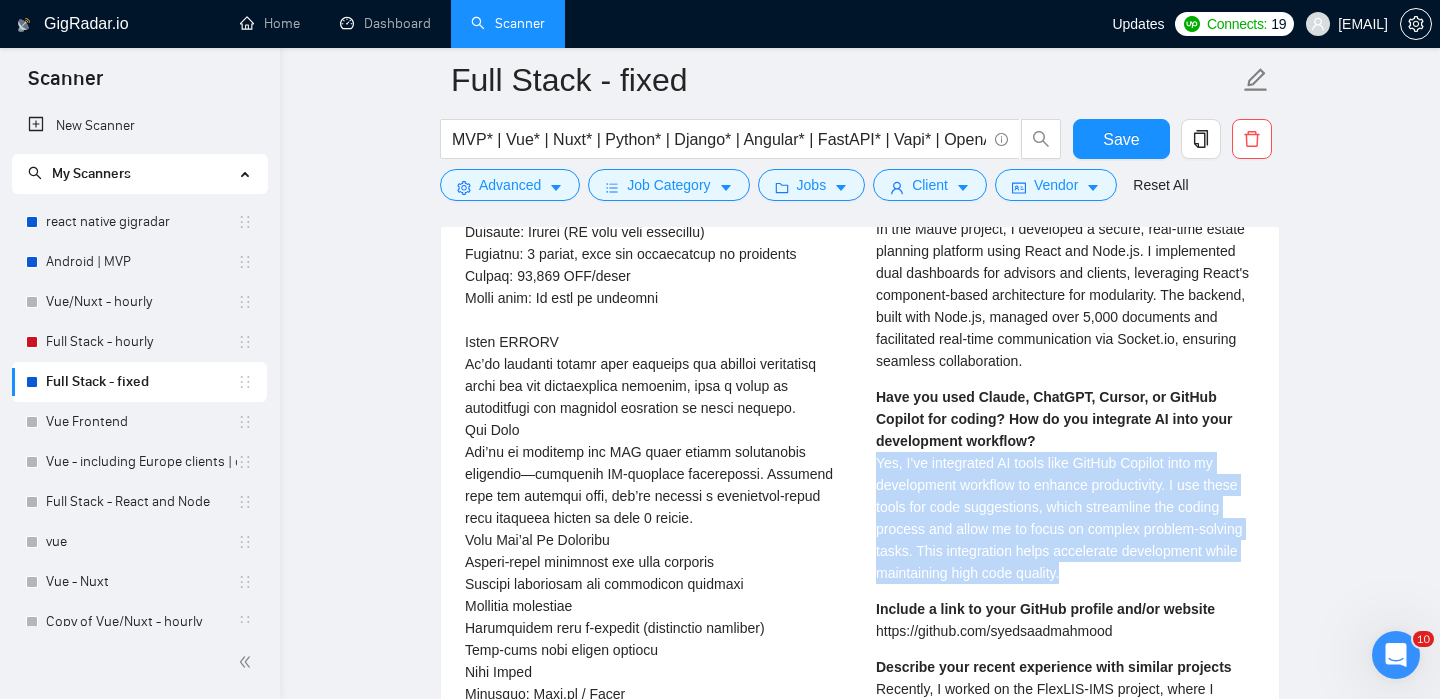copy on "Yes, I've integrated AI tools like GitHub Copilot into my development workflow to enhance productivity. I use these tools for code suggestions, which streamline the coding process and allow me to focus on complex problem-solving tasks. This integration helps accelerate development while maintaining high code quality." 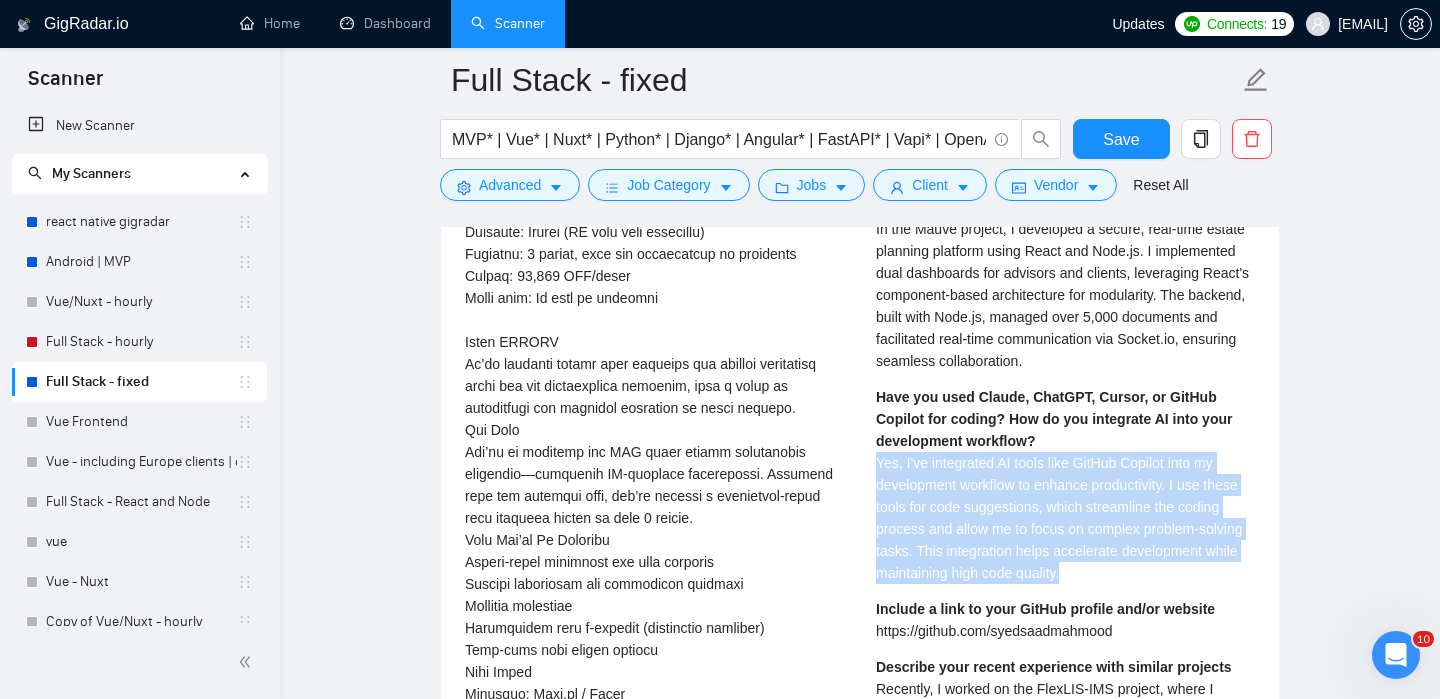 scroll, scrollTop: 202, scrollLeft: 0, axis: vertical 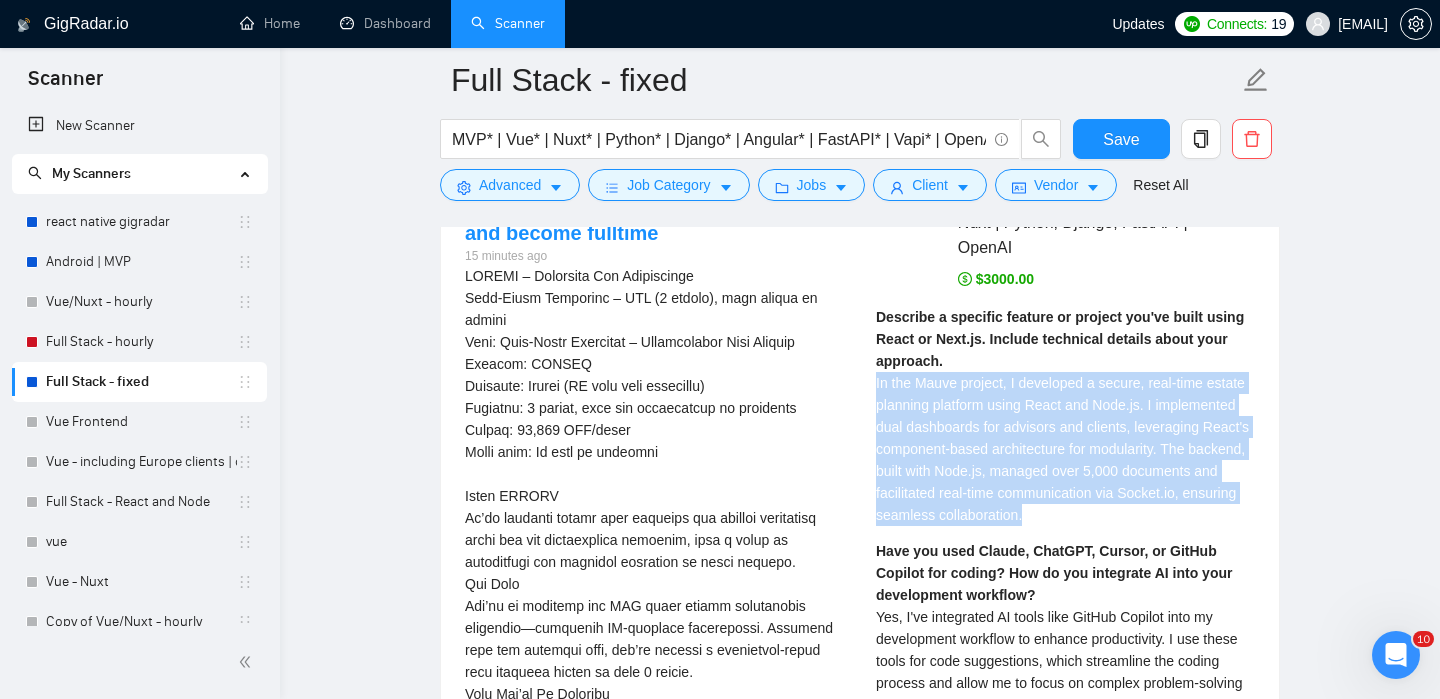copy on "In the Mauve project, I developed a secure, real-time estate planning platform using React and Node.js. I implemented dual dashboards for advisors and clients, leveraging React's component-based architecture for modularity. The backend, built with Node.js, managed over 5,000 documents and facilitated real-time communication via Socket.io, ensuring seamless collaboration." 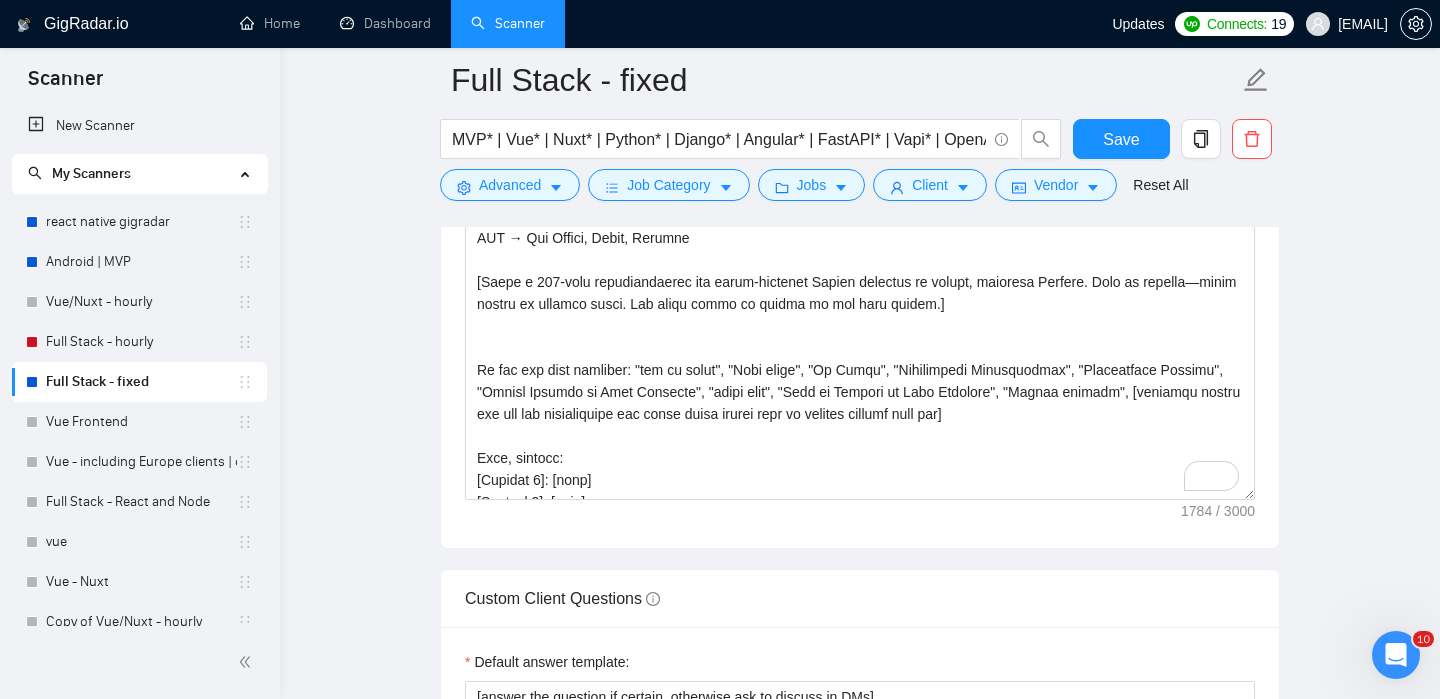 scroll, scrollTop: 2324, scrollLeft: 0, axis: vertical 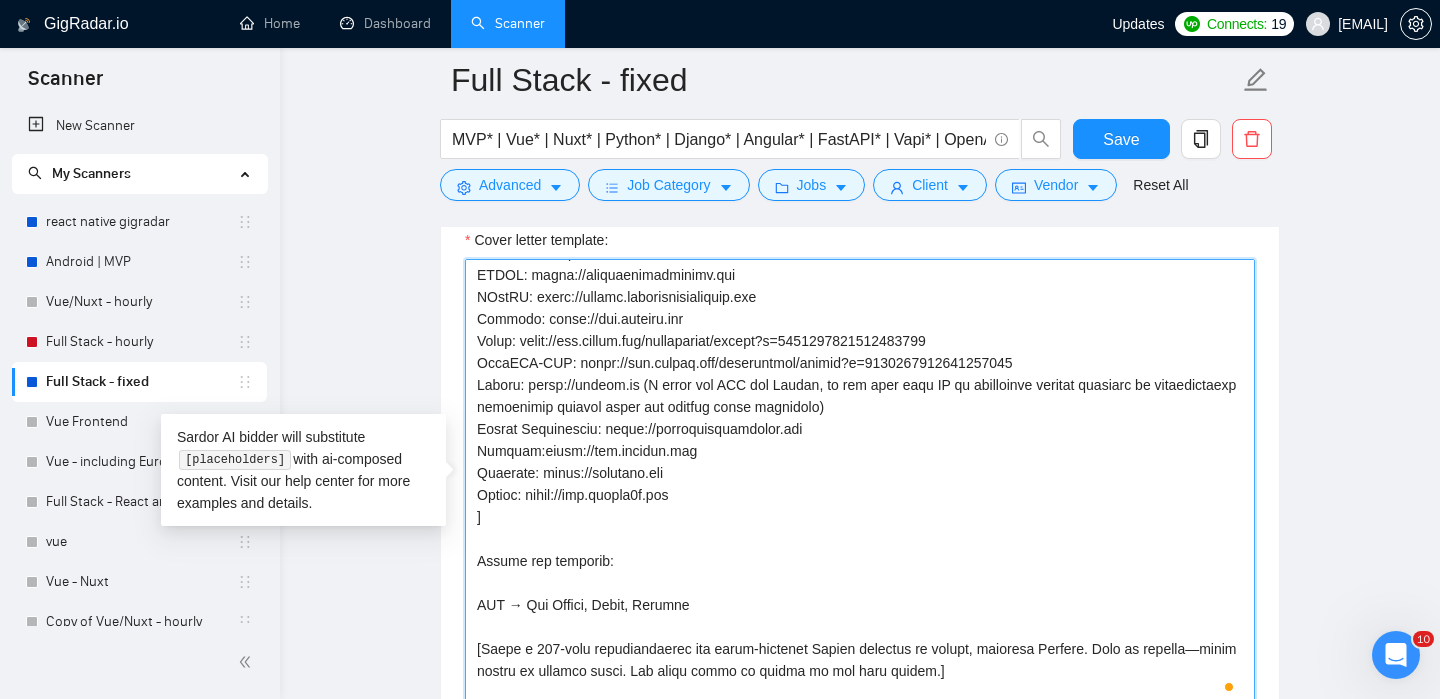 drag, startPoint x: 1017, startPoint y: 365, endPoint x: 527, endPoint y: 358, distance: 490.05 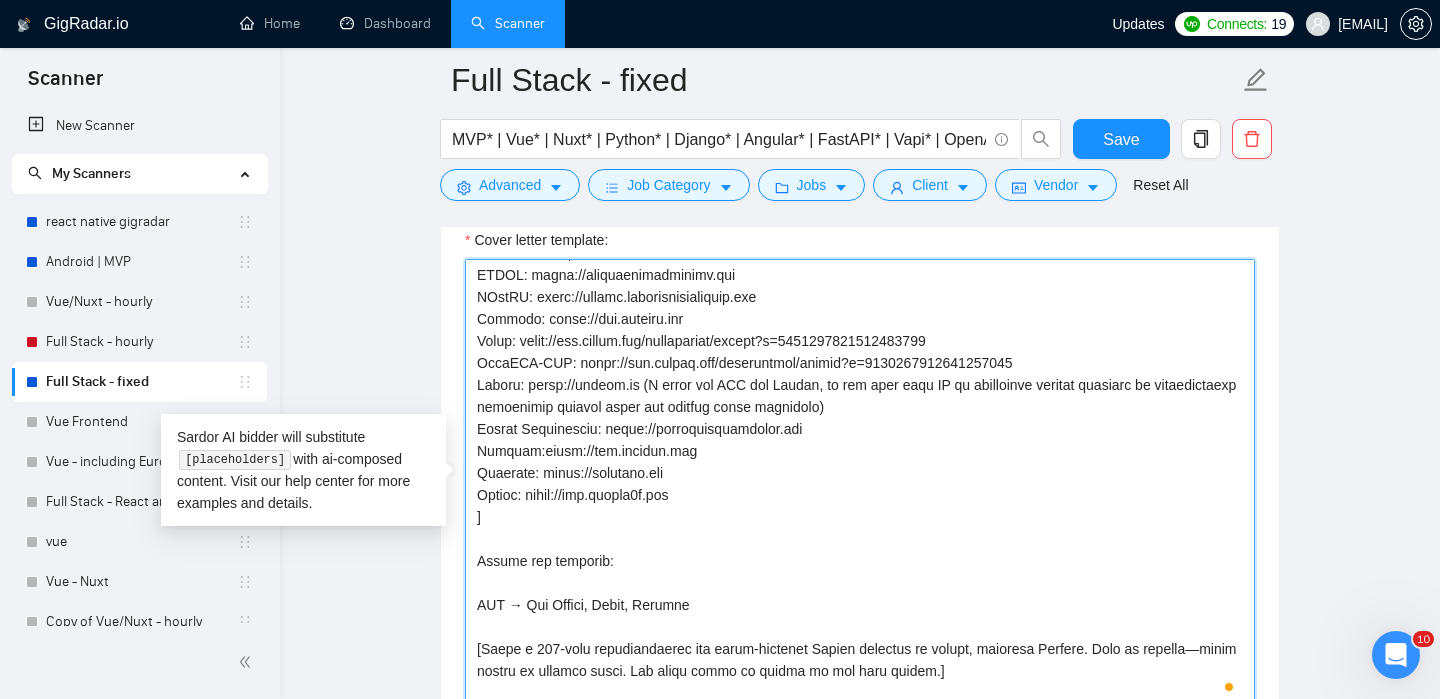 scroll, scrollTop: 550, scrollLeft: 0, axis: vertical 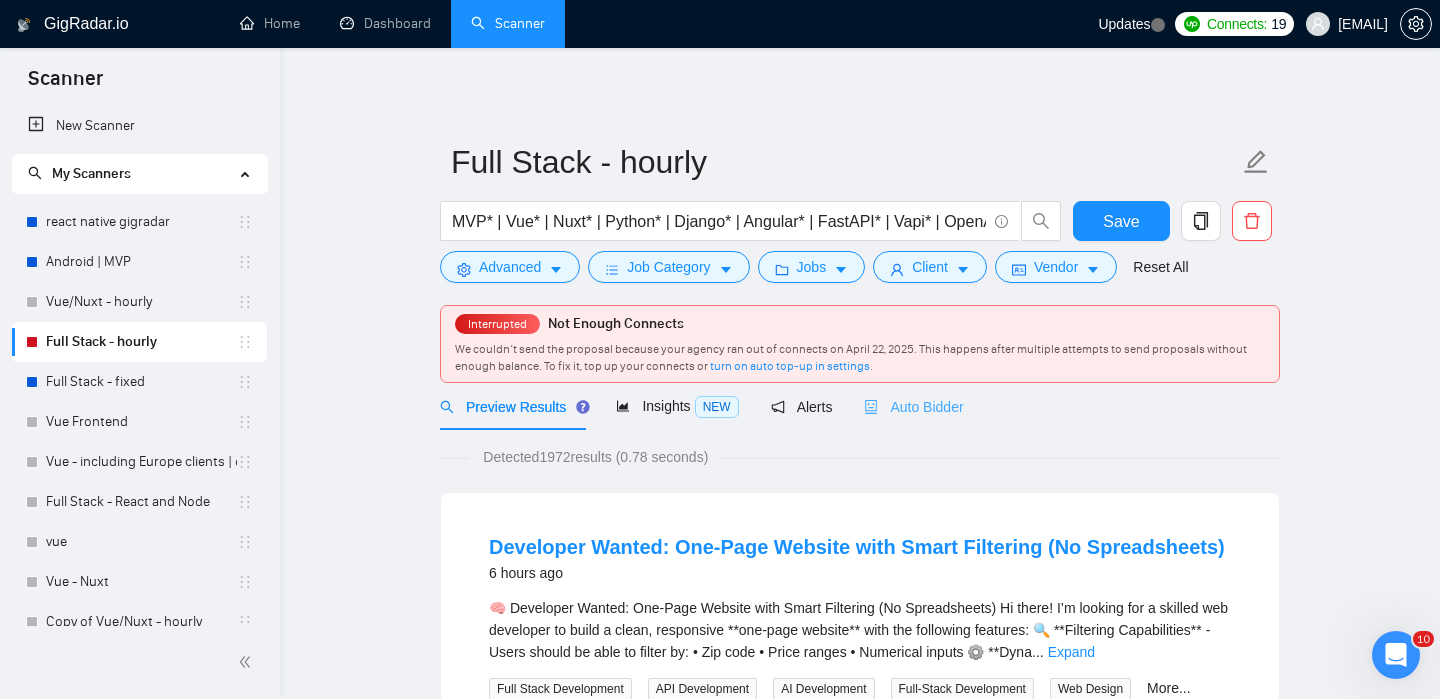 click on "Auto Bidder" at bounding box center (913, 406) 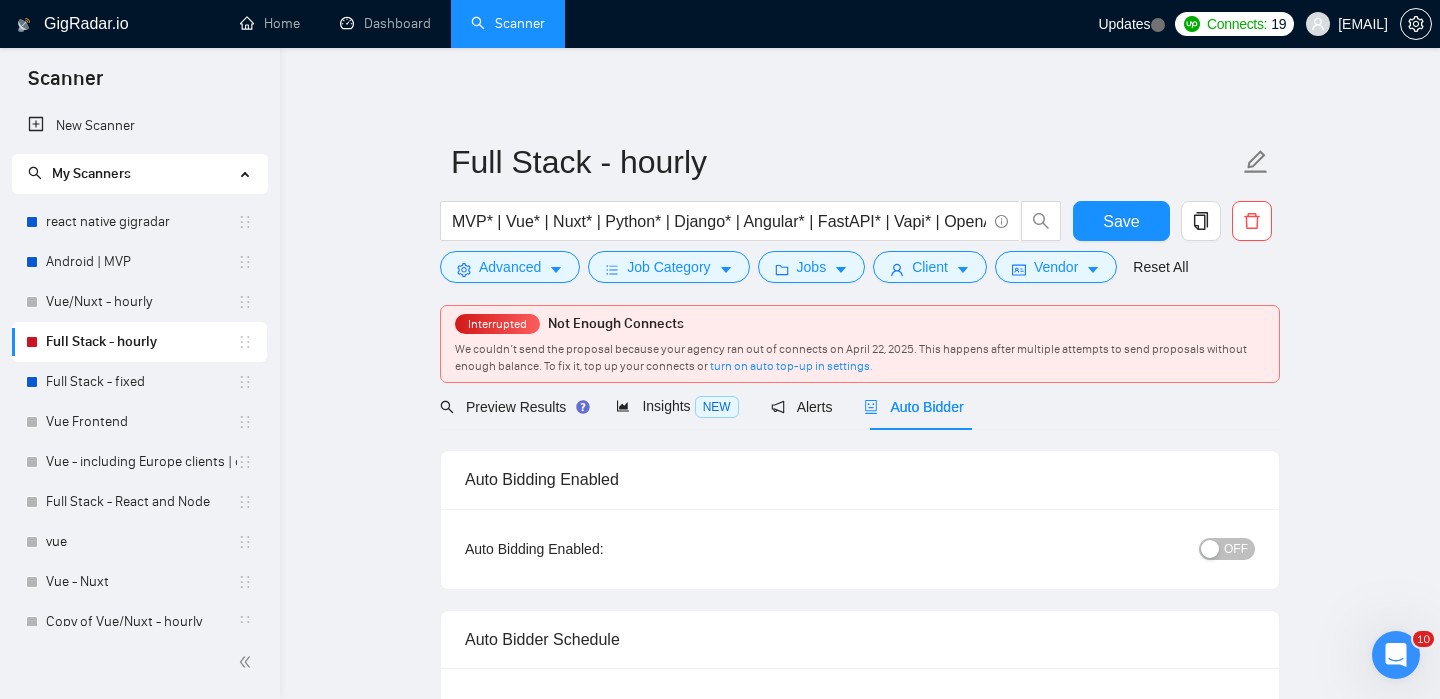 checkbox on "true" 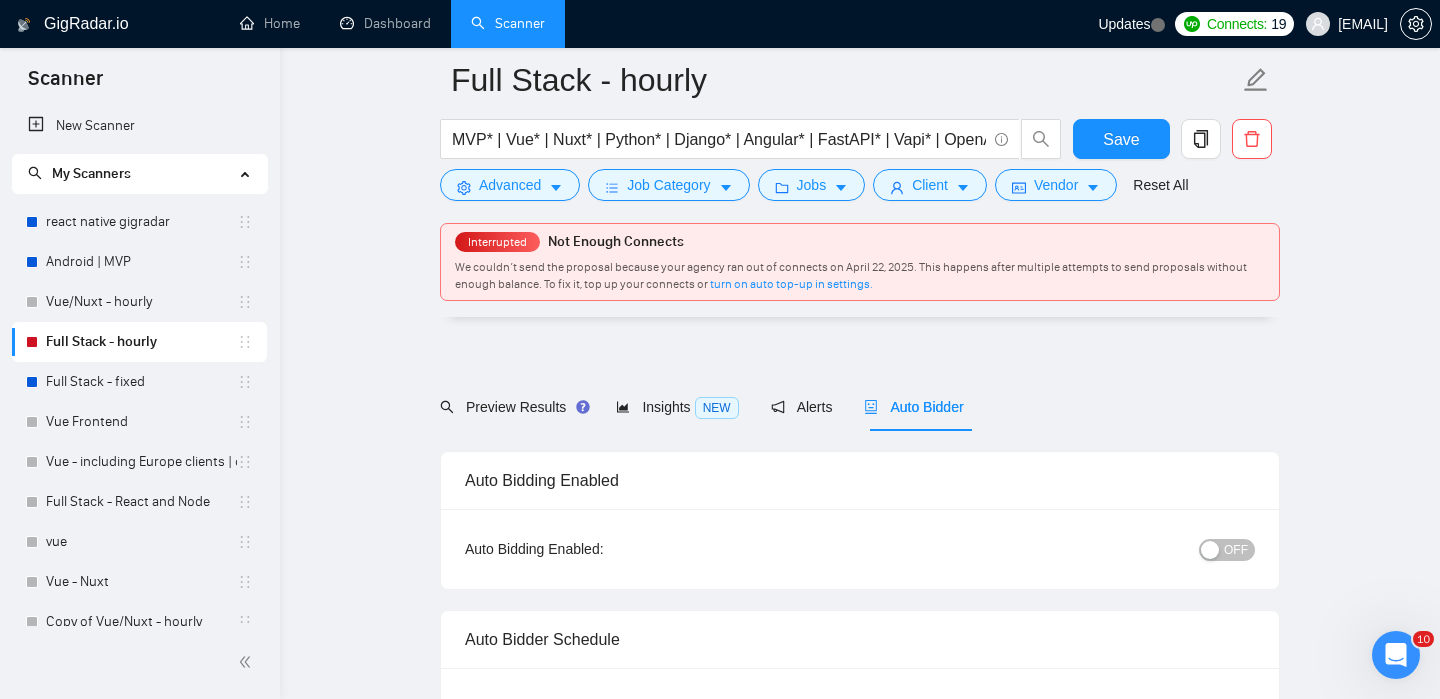 type 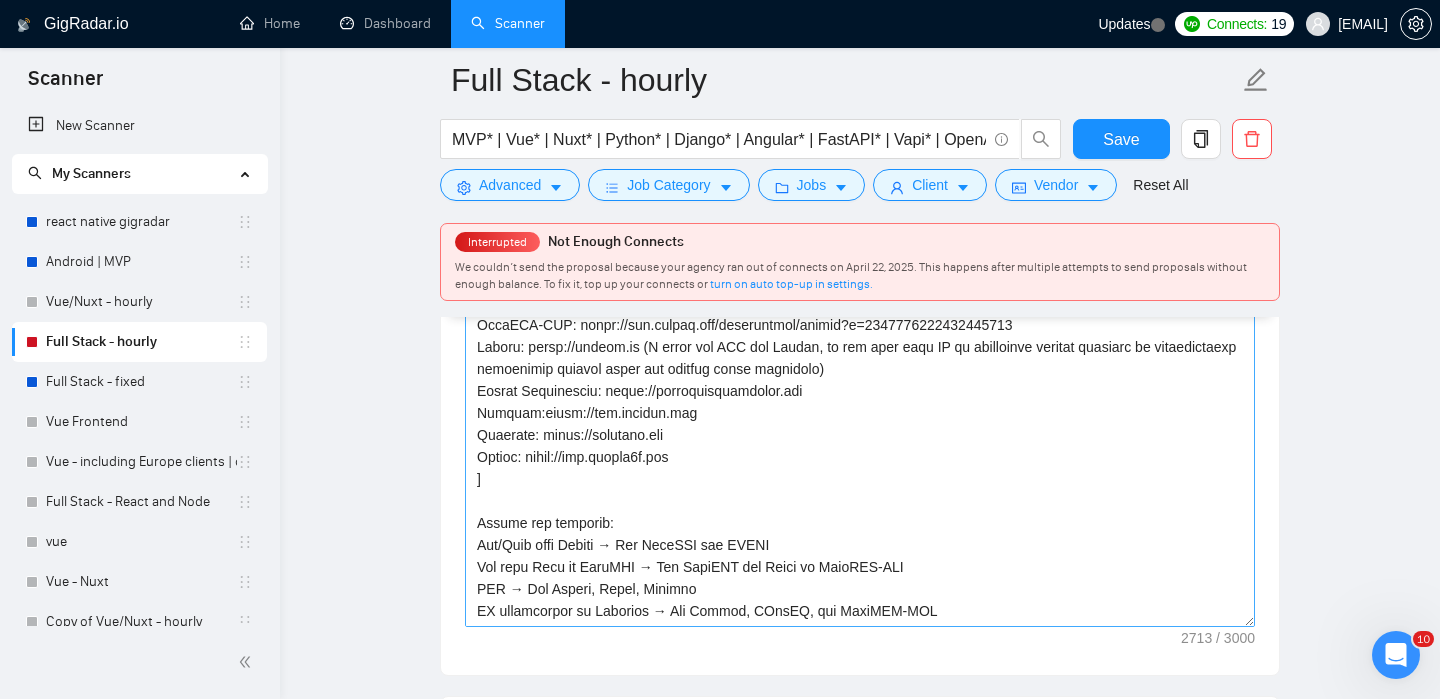 scroll, scrollTop: 2284, scrollLeft: 0, axis: vertical 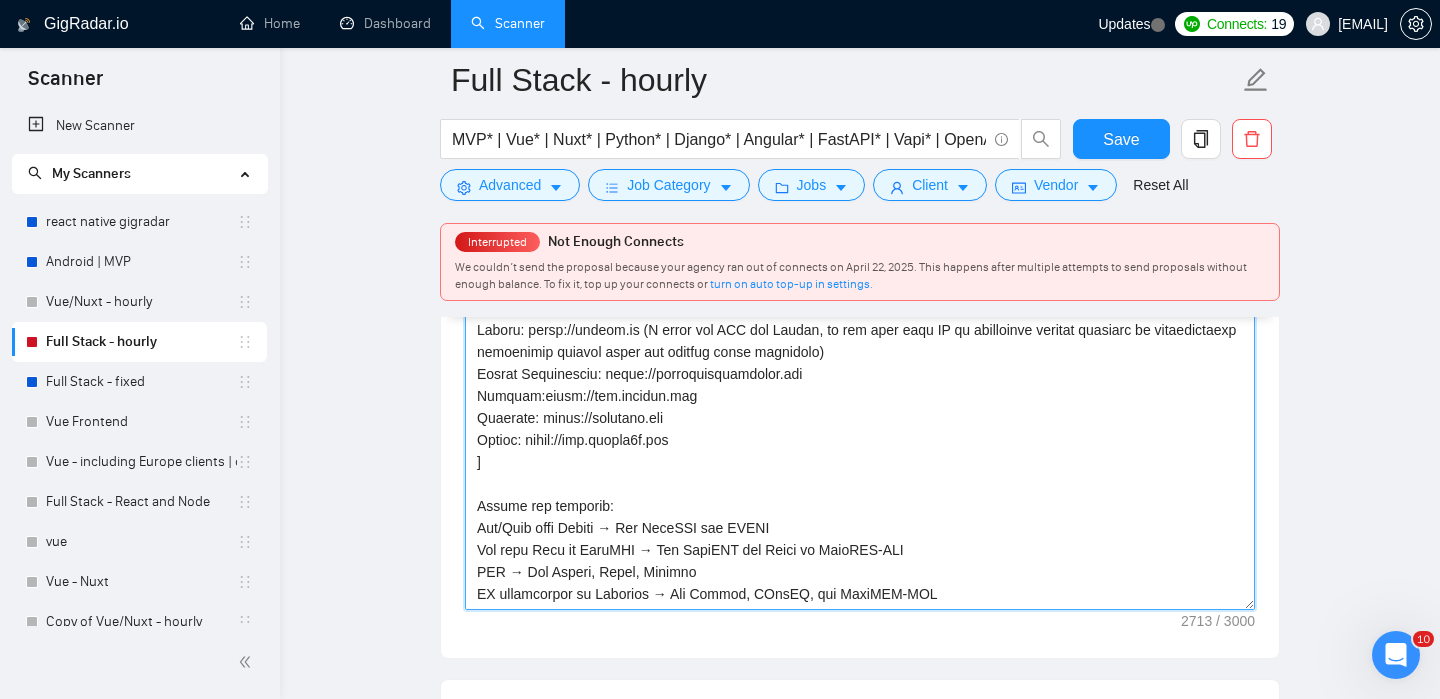 click on "Cover letter template:" at bounding box center (860, 385) 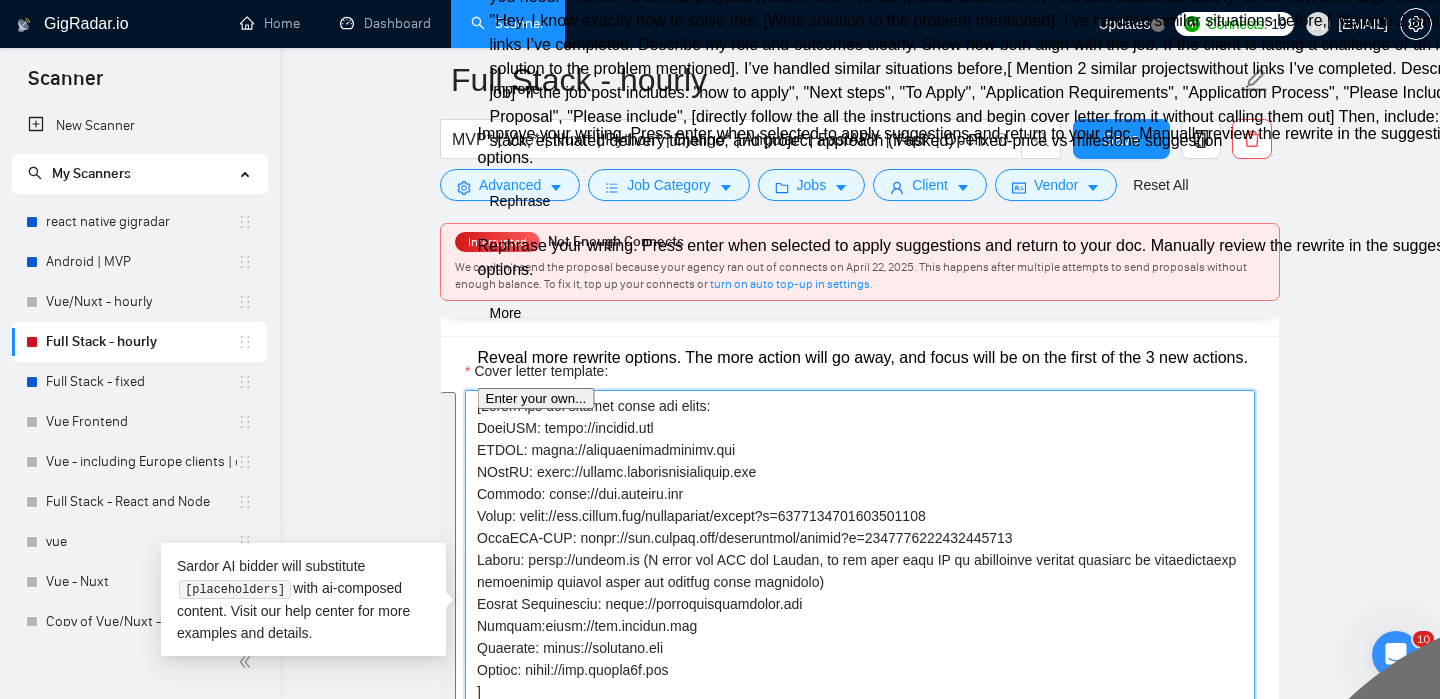 scroll, scrollTop: 499, scrollLeft: 0, axis: vertical 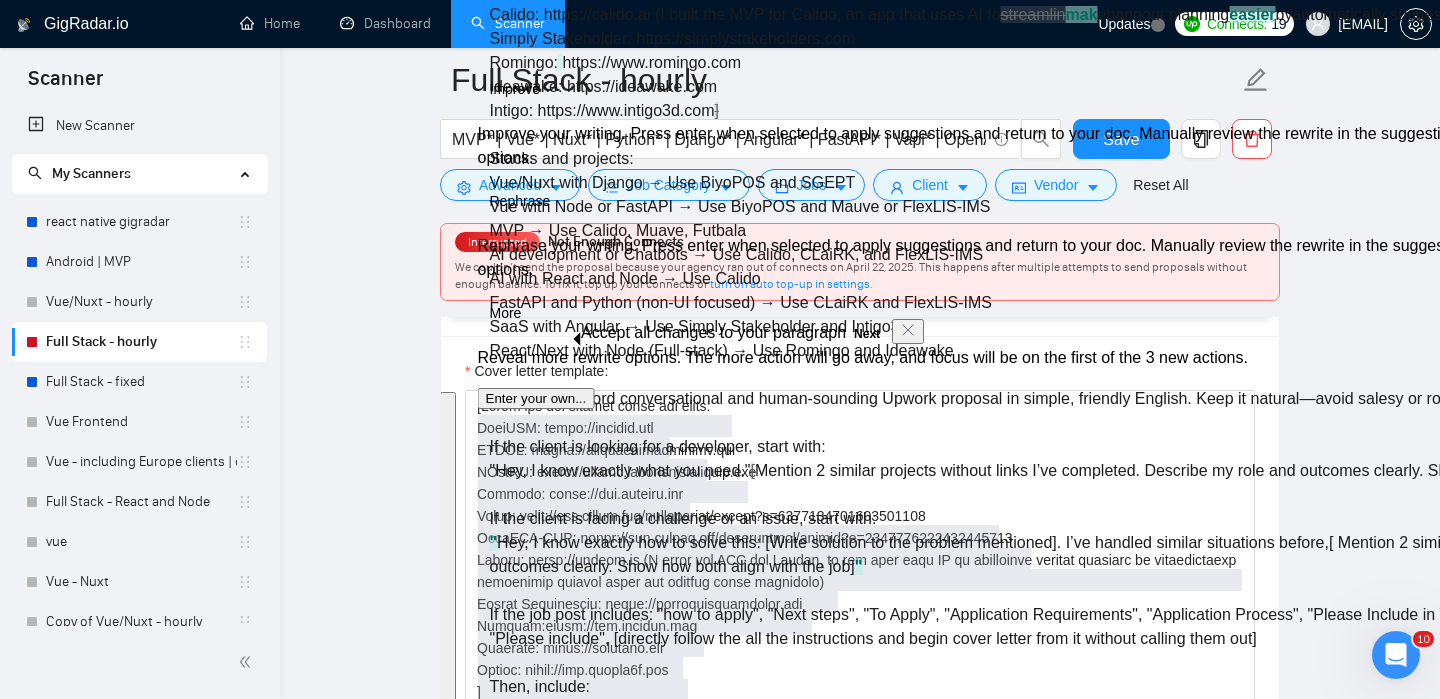 click on "Full Stack - hourly MVP* | Vue* | Nuxt* | Python* | Django* | Angular* | FastAPI* | Vapi* | OpenAI* | LLM* | AI* | Chatbot* | "Chat bot" ("front-end" | frontend* | "front end" | "full-stack" | full-stack* | "full-stack" | Backend* | "Back-end" | "Back - end" | "Back end" | "AI Engineer") Save Advanced   Job Category   Jobs   Client   Vendor   Reset All Interrupted Not Enough Connects We couldn’t send the proposal because your agency ran out of connects on April 22, 2025. This happens after multiple attempts to send proposals without enough balance. To fix it, top up your connects or   turn on auto top-up in settings. Preview Results Insights NEW Alerts Auto Bidder Auto Bidding Enabled Auto Bidding Enabled: OFF Auto Bidder Schedule Auto Bidding Type: Automated (recommended) Semi-automated Auto Bidding Schedule: 24/7 Custom Custom Auto Bidder Schedule Repeat every week on Monday Tuesday Wednesday Thursday Friday Saturday Sunday Active Hours ( Asia/Karachi ): From: To: ( 24  hours) Asia/Karachi Template Bidder" at bounding box center [860, 935] 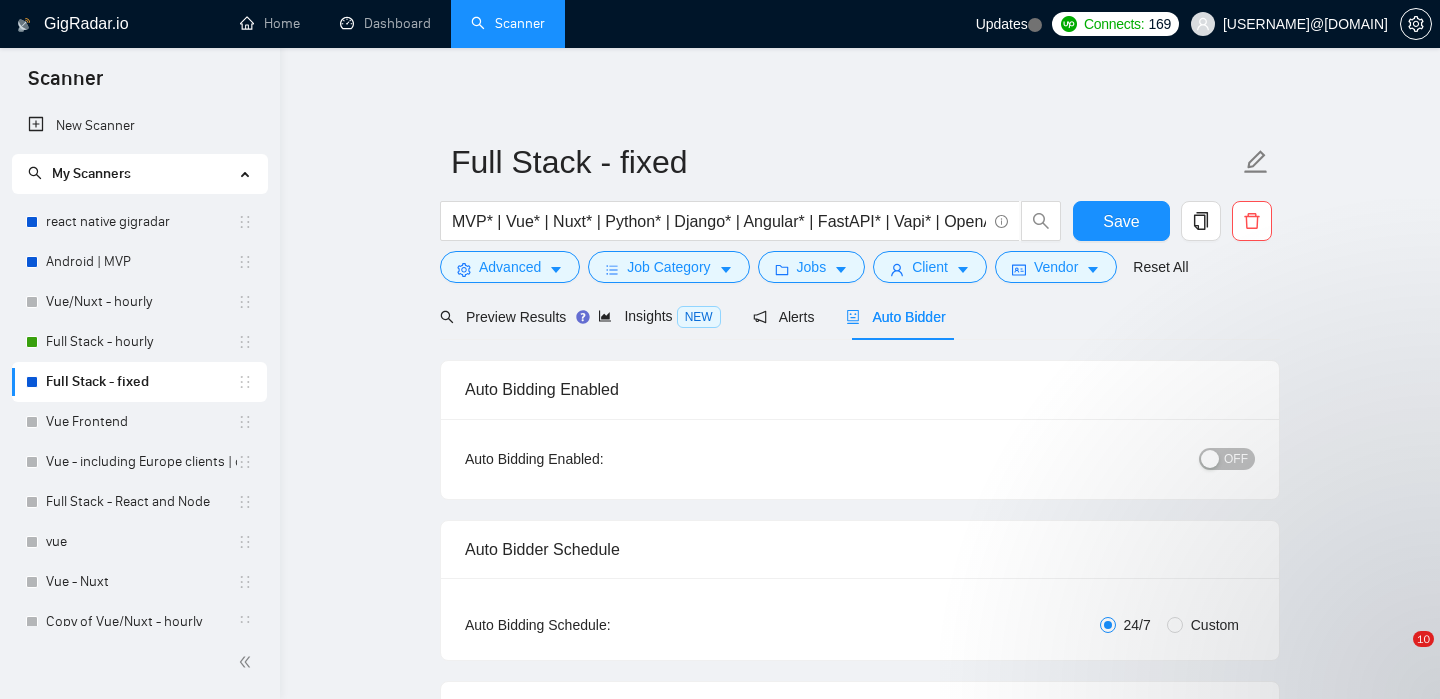scroll, scrollTop: 0, scrollLeft: 0, axis: both 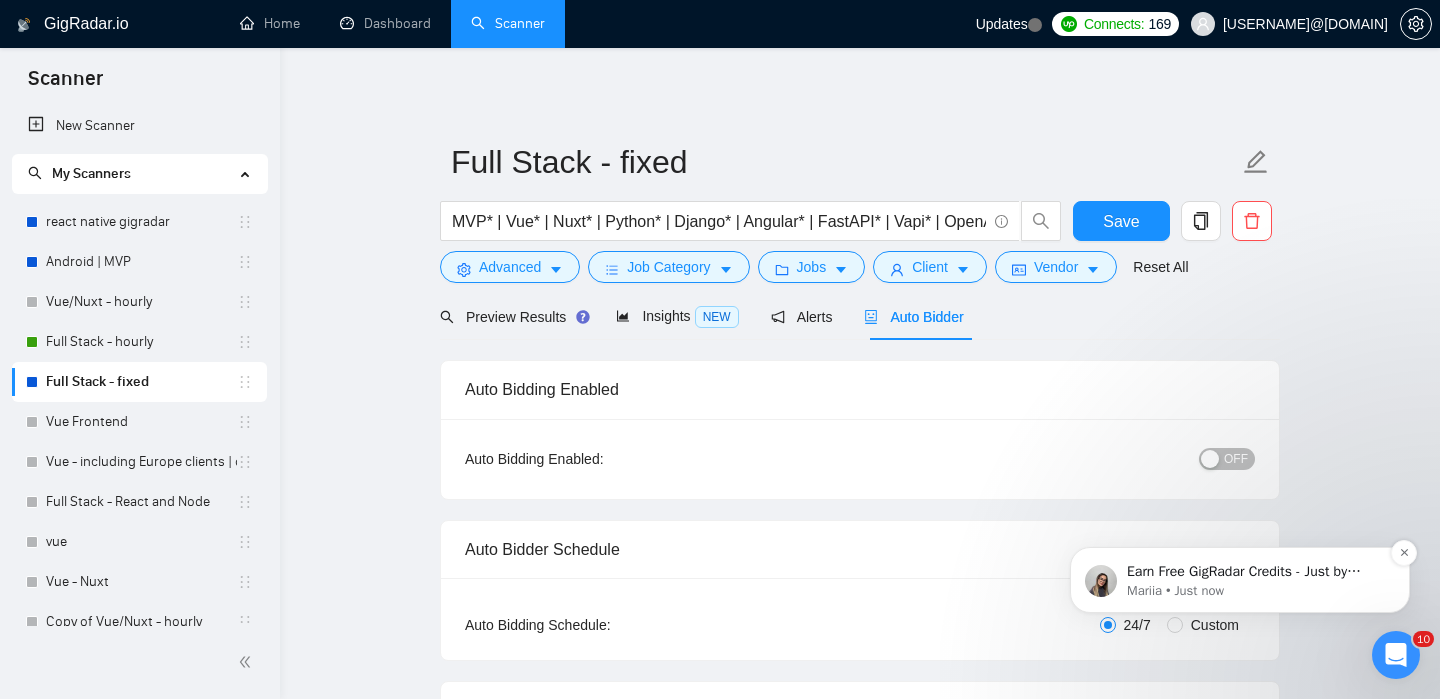 click on "Mariia • Just now" at bounding box center [1256, 591] 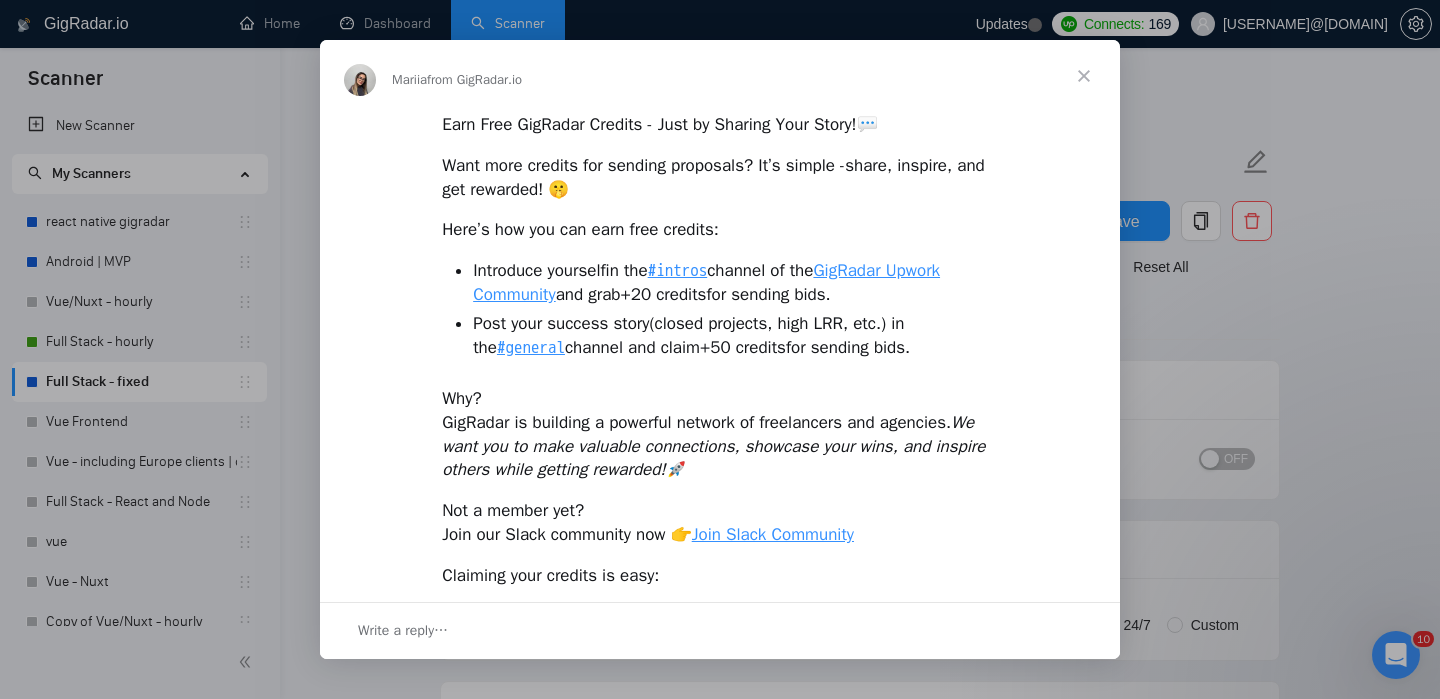 scroll, scrollTop: 0, scrollLeft: 0, axis: both 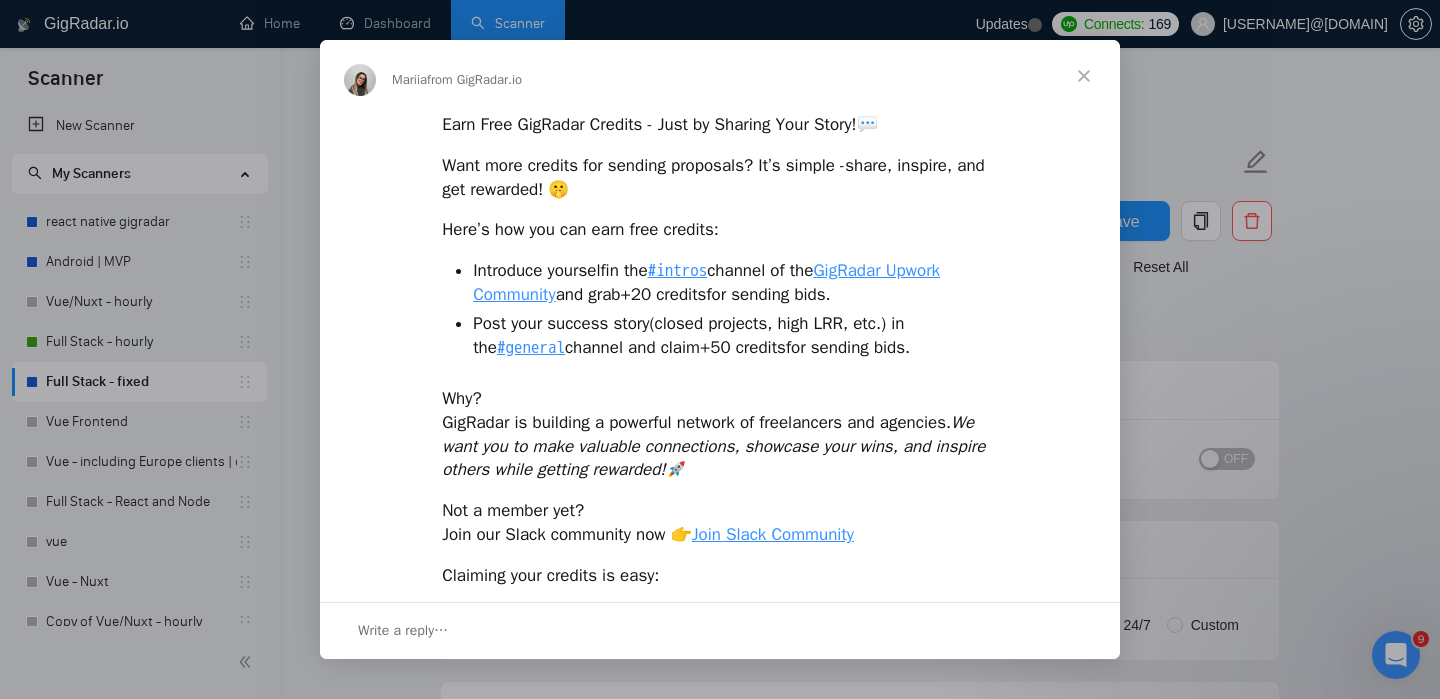 click at bounding box center [1084, 76] 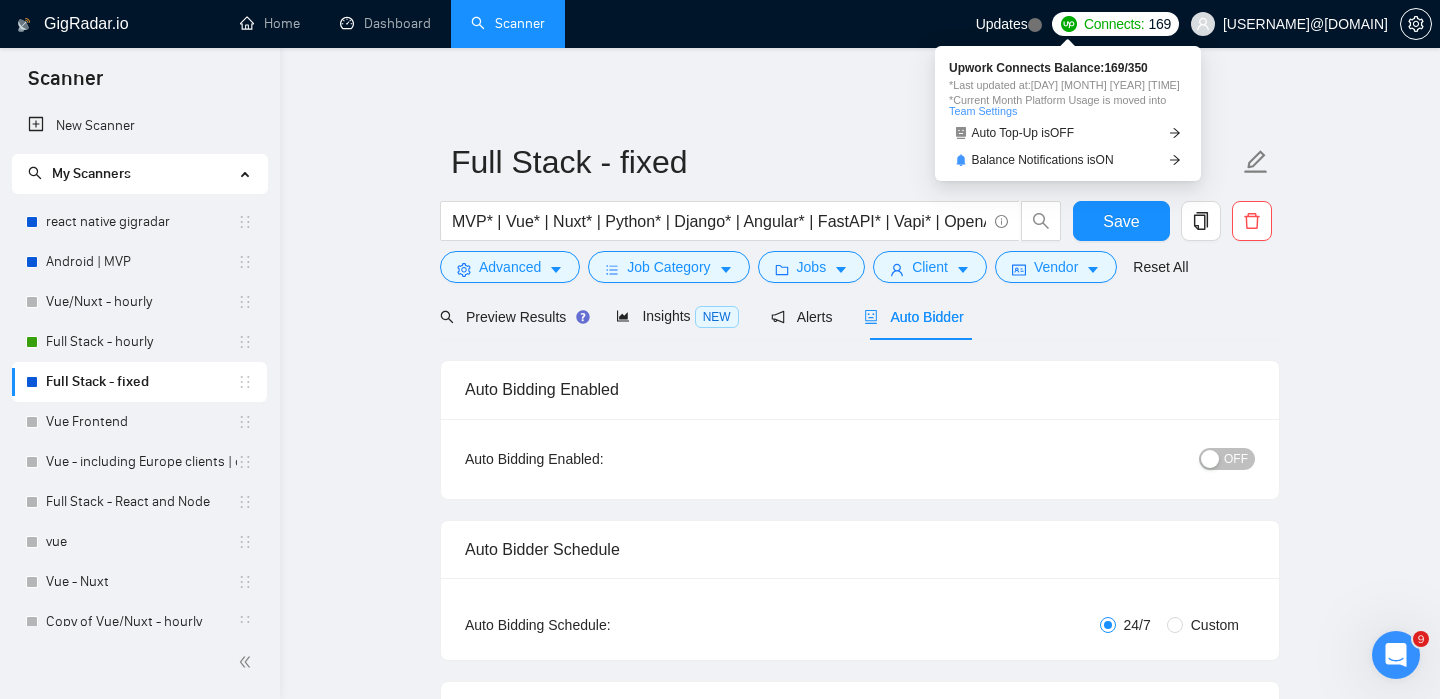 click on "169" at bounding box center [1159, 24] 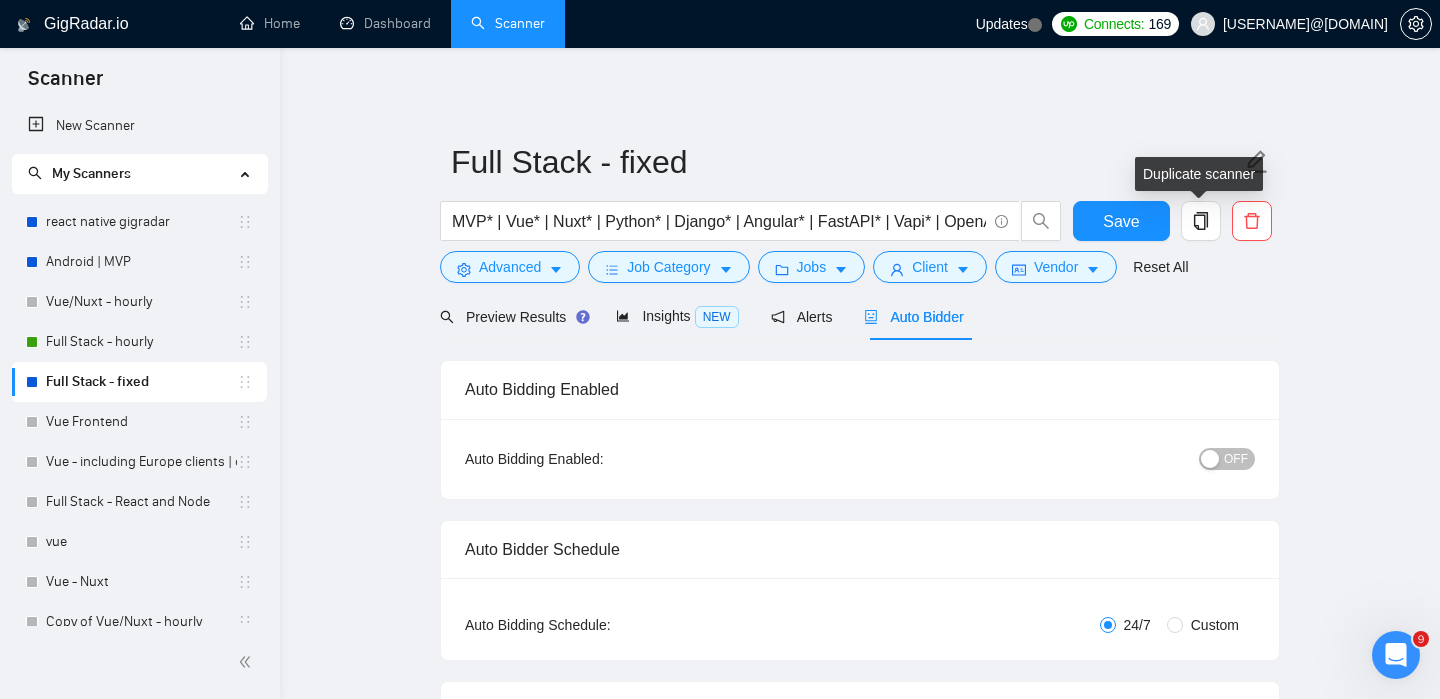 click on "Full Stack - fixed MVP* | Vue* | Nuxt* | Python* | Django* | Angular* | FastAPI* | Vapi* | OpenAI* | Chatbot* | "Chat bot" ("front-end" | frontend* | "front end" | "full-stack" | full-stack* | "full-stack" | Backend* | "Back-end" | "Back - end" | "Back end") Save Advanced   Job Category   Jobs   Client   Vendor   Reset All Preview Results Insights NEW Alerts Auto Bidder Auto Bidding Enabled Auto Bidding Enabled: OFF Auto Bidder Schedule Auto Bidding Type: Automated (recommended) Semi-automated Auto Bidding Schedule: 24/7 Custom Custom Auto Bidder Schedule Repeat every week on Monday Tuesday Wednesday Thursday Friday Saturday Sunday Active Hours ( Europe/Kiev ): From: To: ( 24  hours) Europe/Kiev Auto Bidding Type Select your bidding algorithm: Choose the algorithm for you bidding. The price per proposal does not include your connects expenditure. Template Bidder Works great for narrow segments and short cover letters that don't change. 0.50  credits / proposal Sardor AI 🤖 1.00  credits / proposal 👑" at bounding box center [860, 3042] 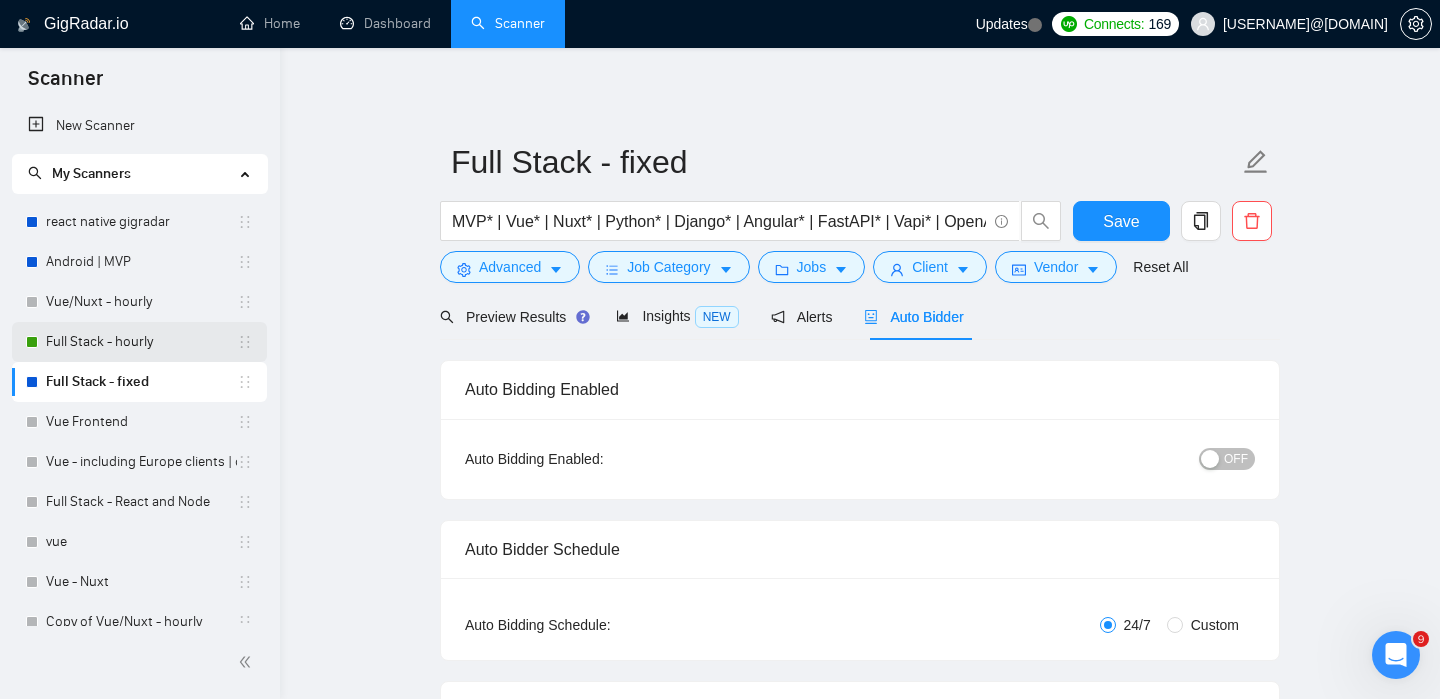 click on "Full Stack - hourly" at bounding box center (141, 342) 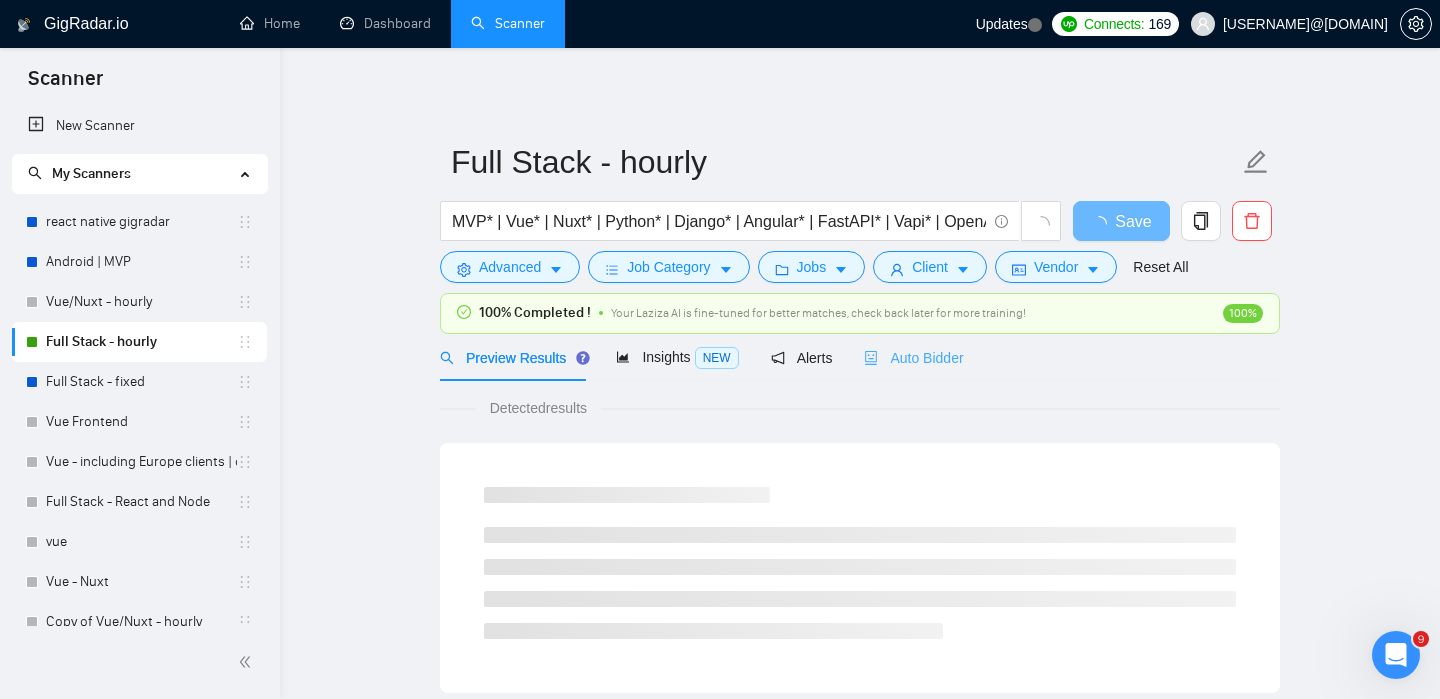 click on "Auto Bidder" at bounding box center [913, 357] 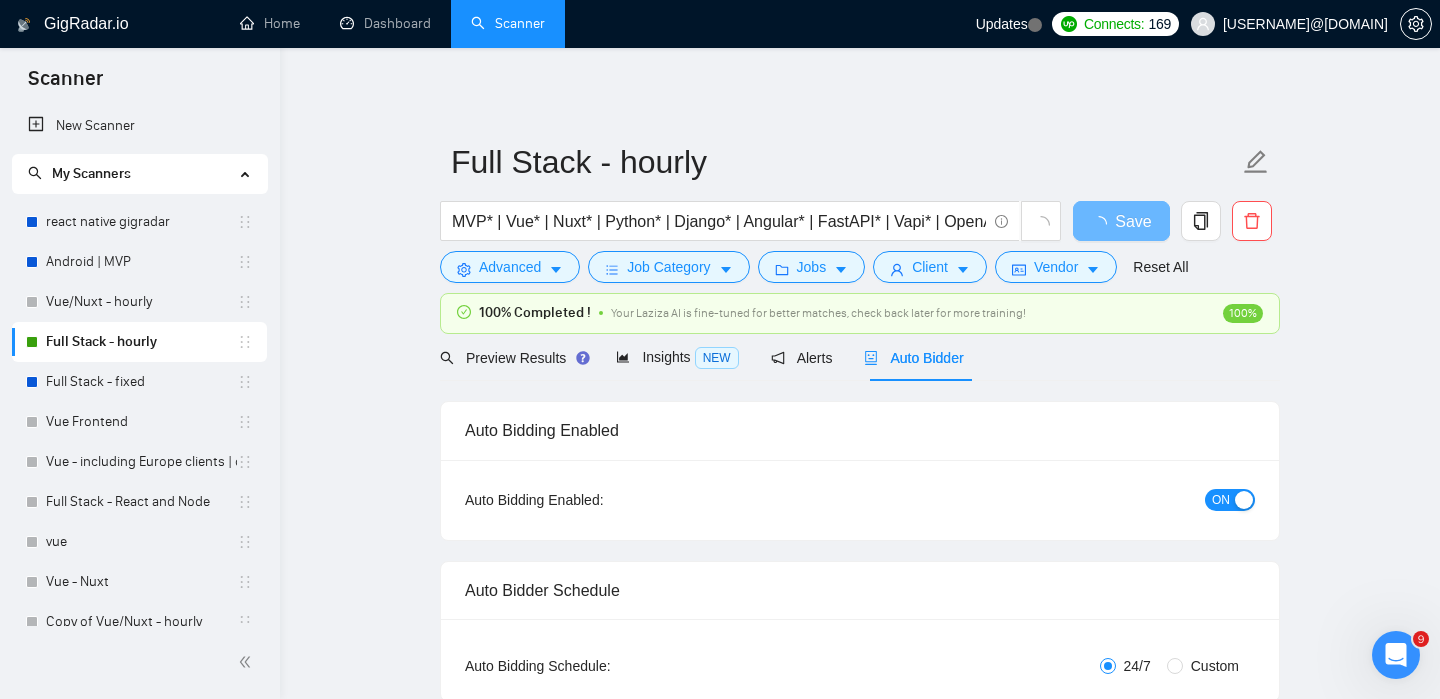 type 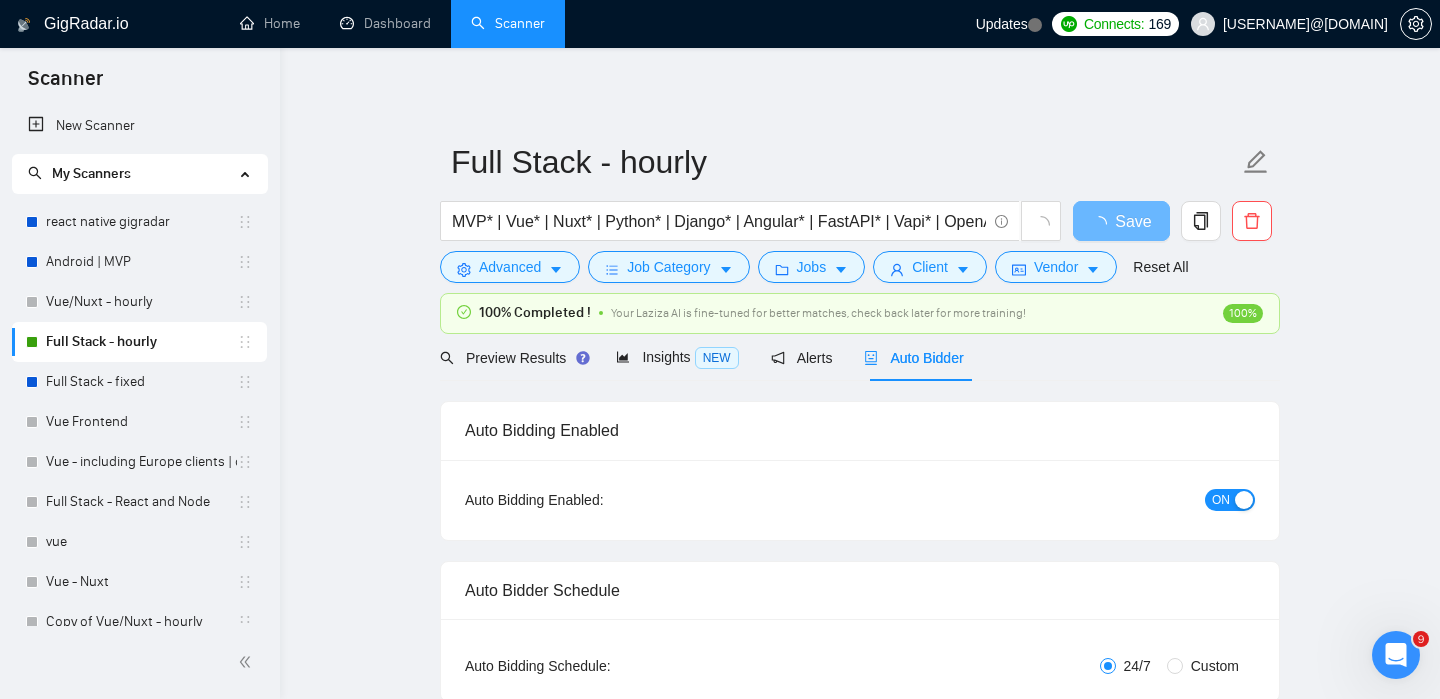 checkbox on "true" 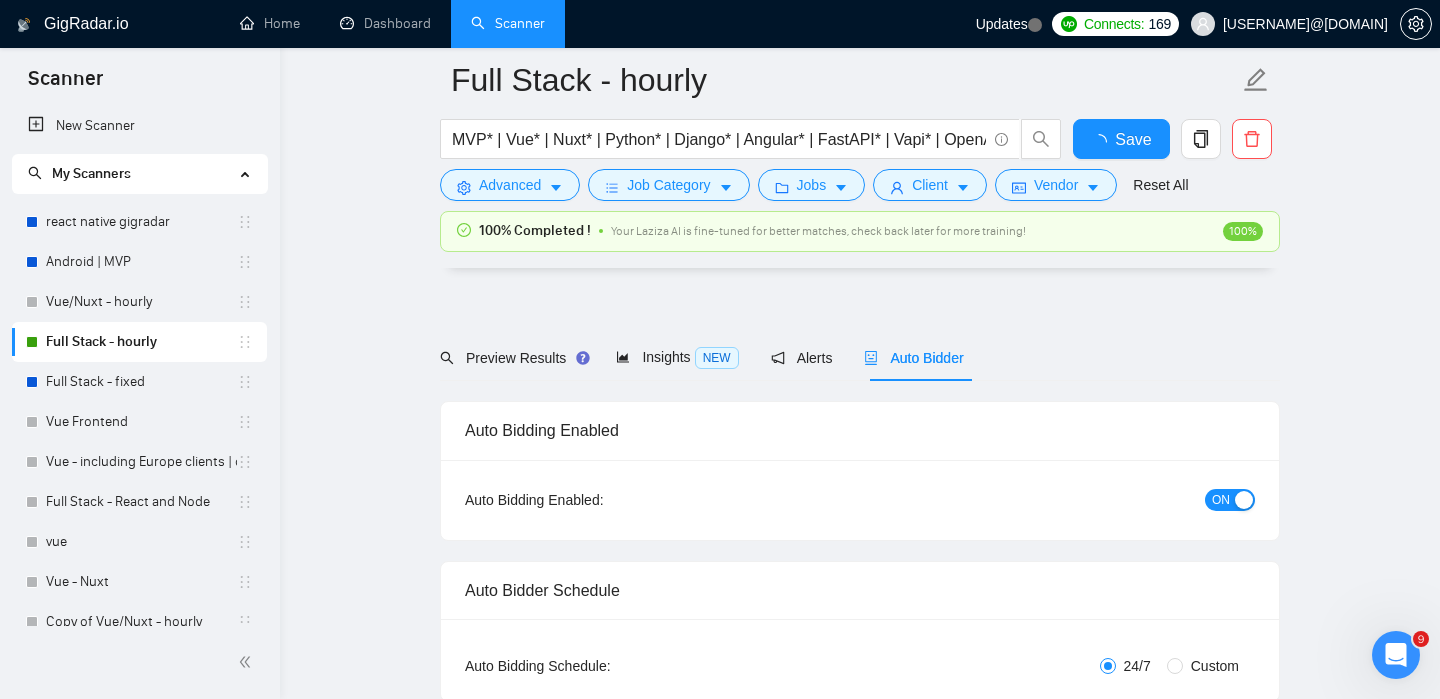 click on "ON" at bounding box center [1230, 500] 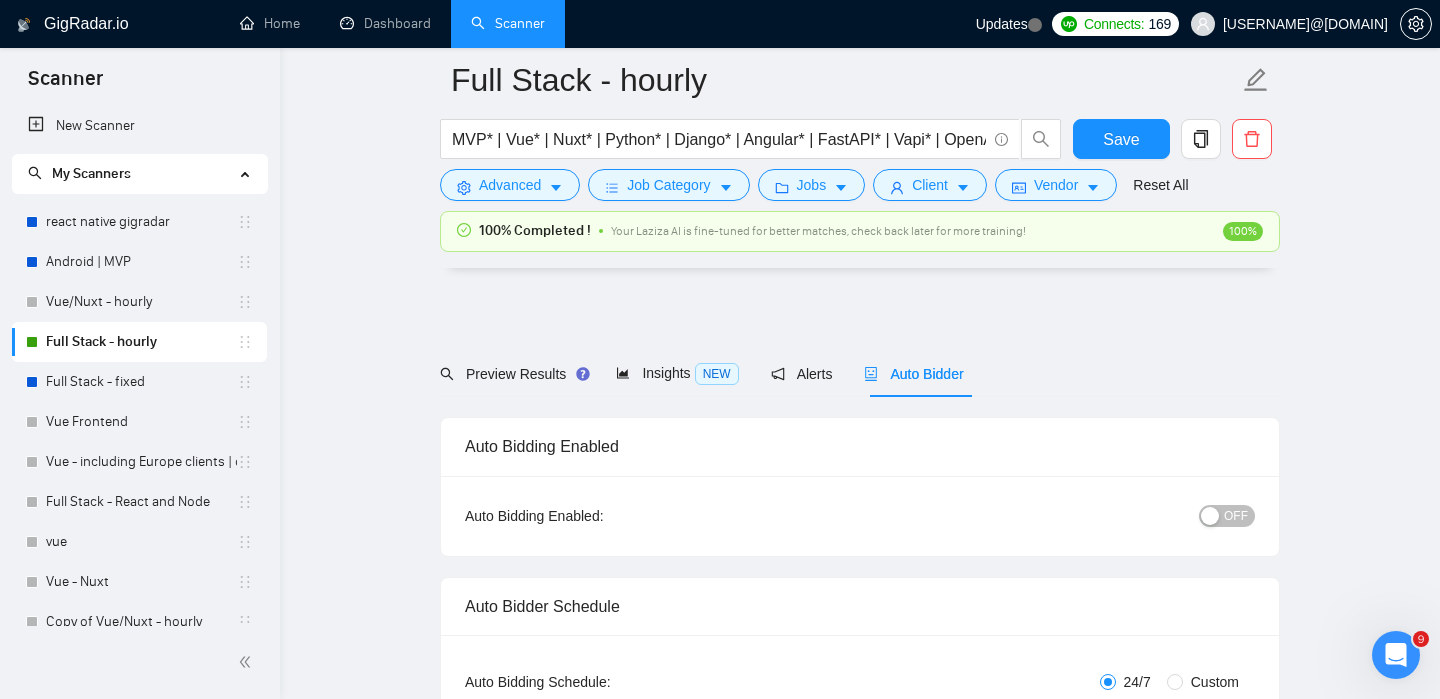 scroll, scrollTop: 97, scrollLeft: 0, axis: vertical 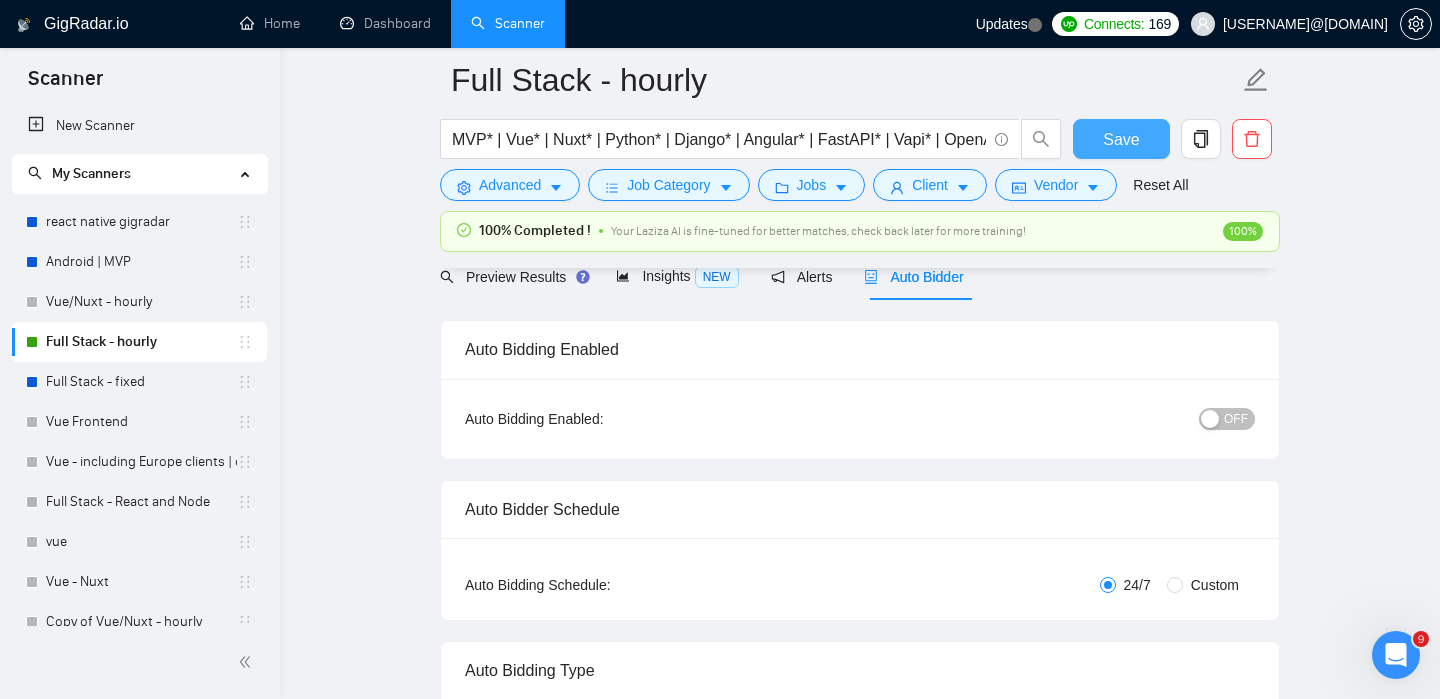 click on "Save" at bounding box center (1121, 139) 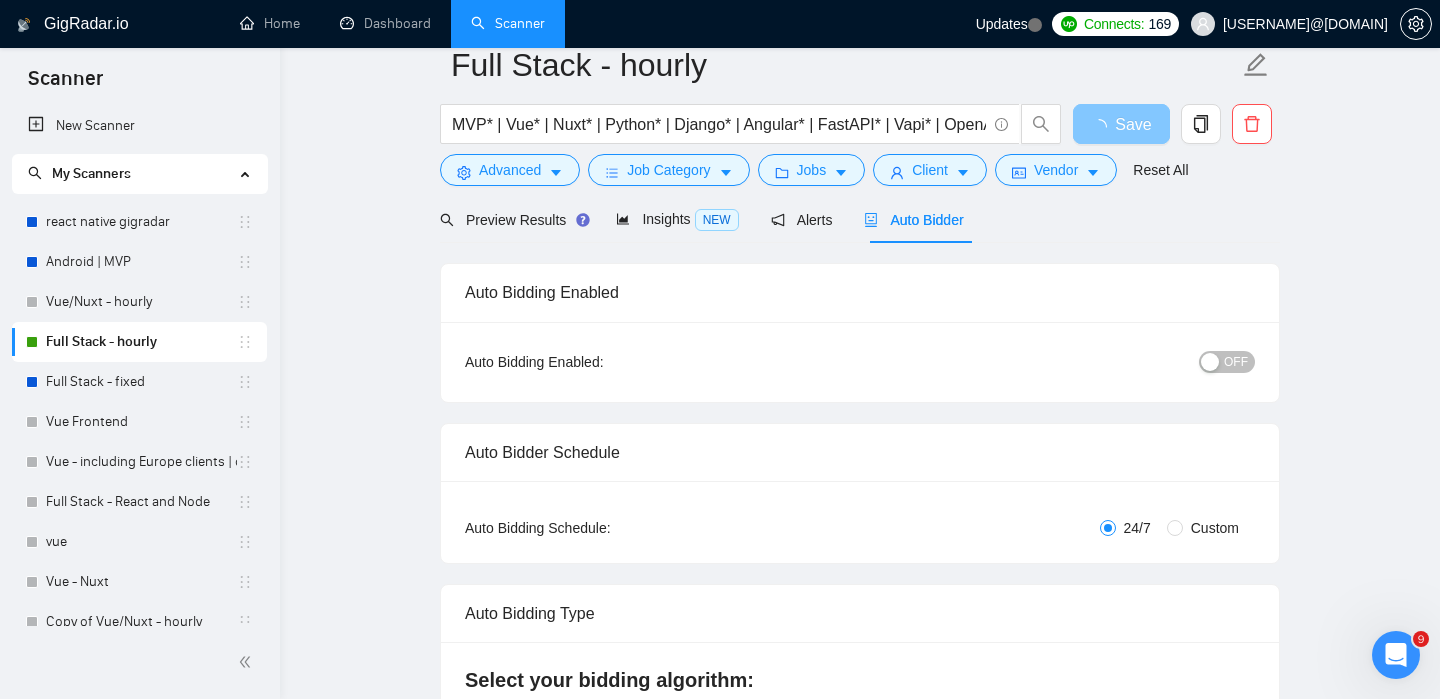 scroll, scrollTop: 0, scrollLeft: 0, axis: both 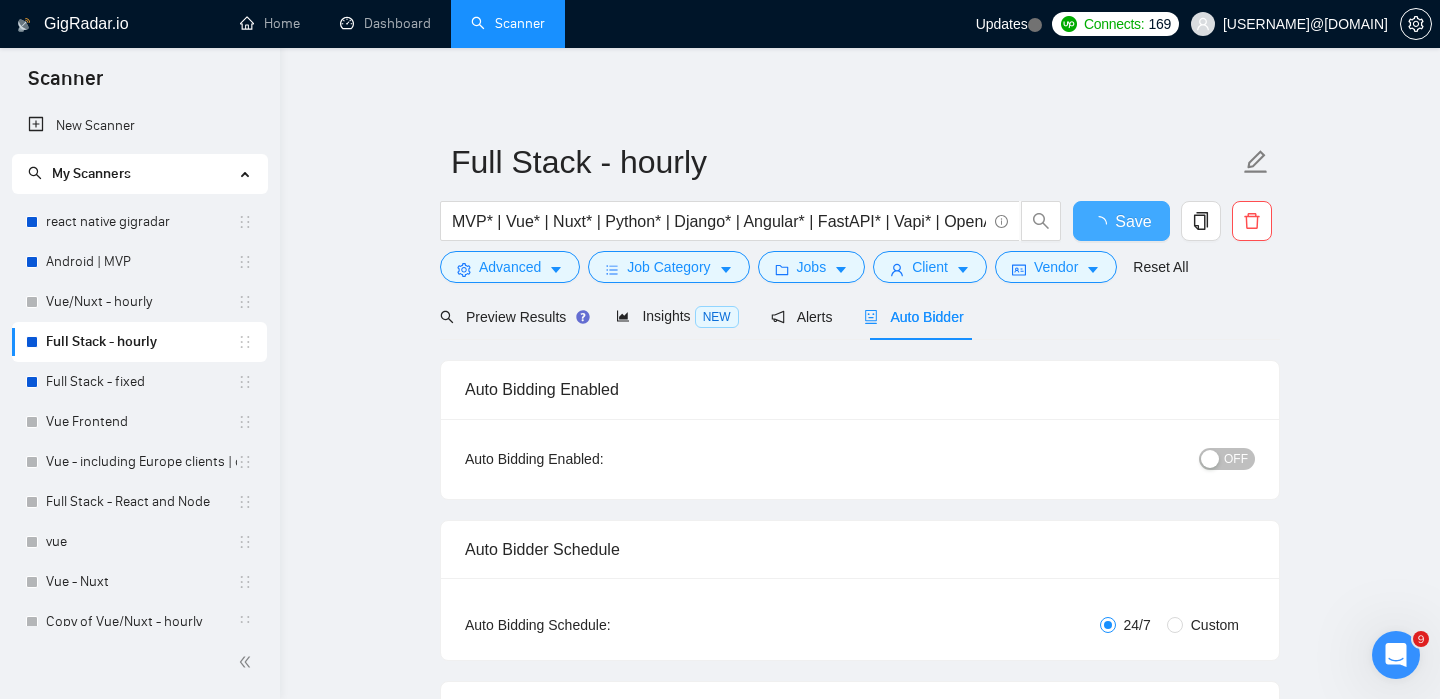 type 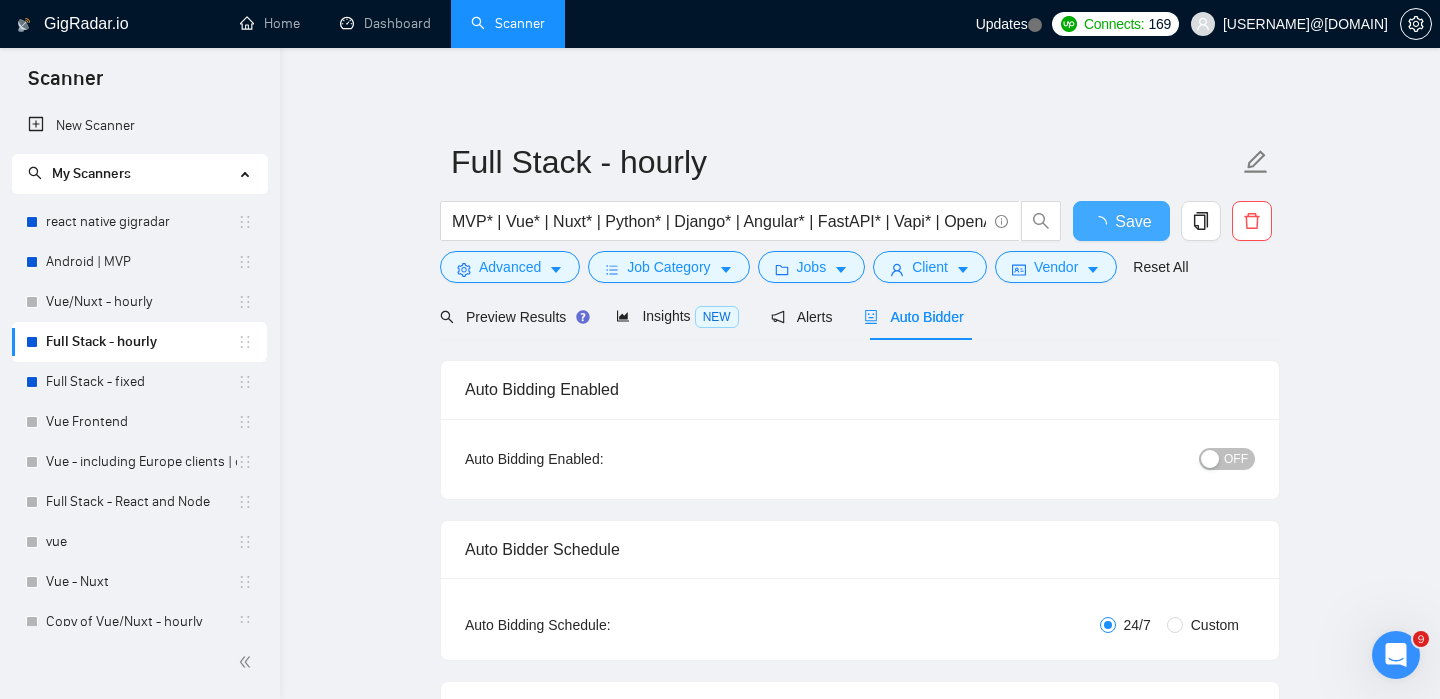 checkbox on "true" 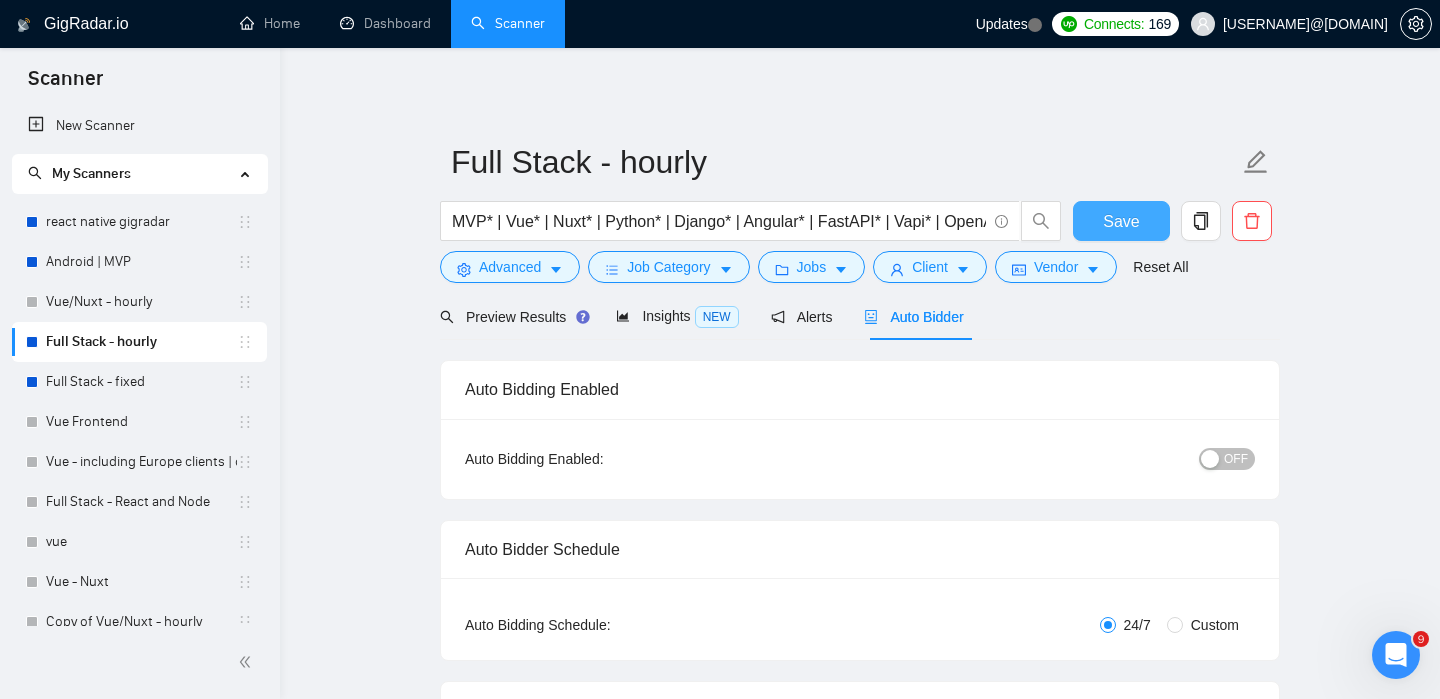 type 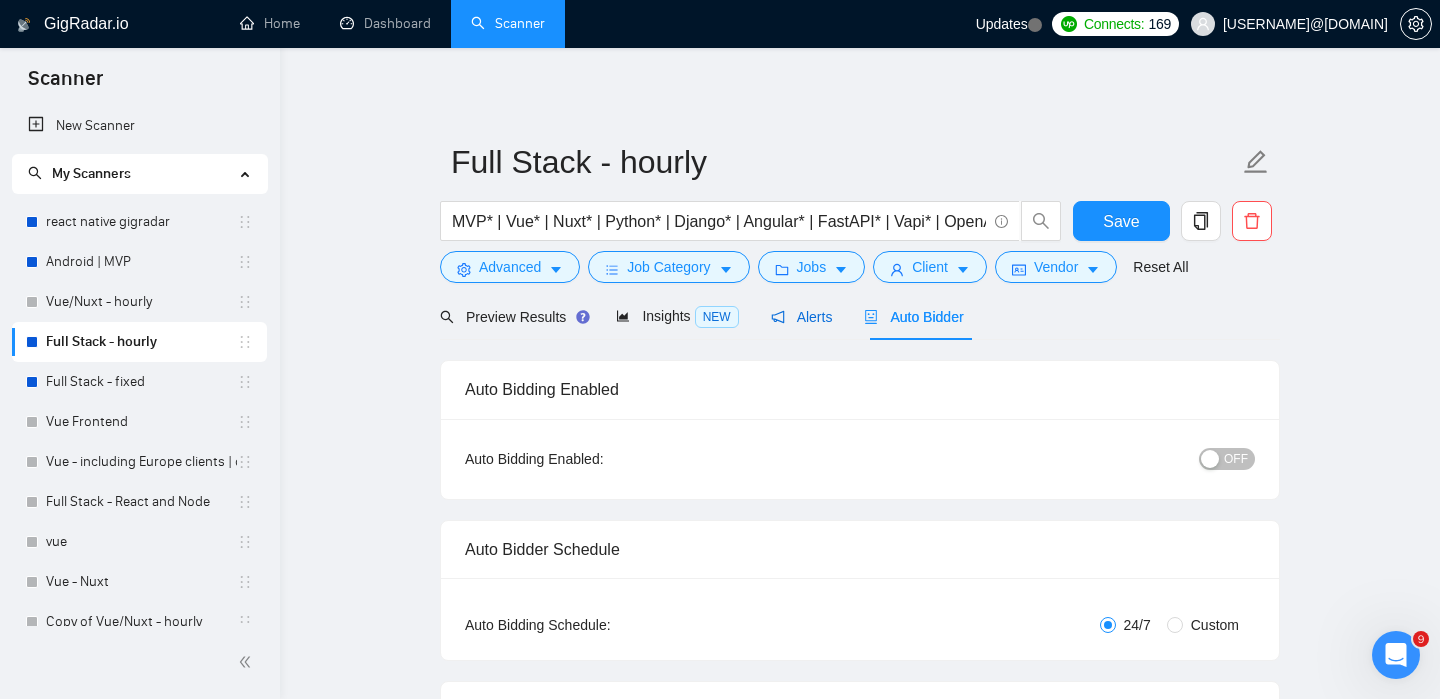 click on "Alerts" at bounding box center (802, 317) 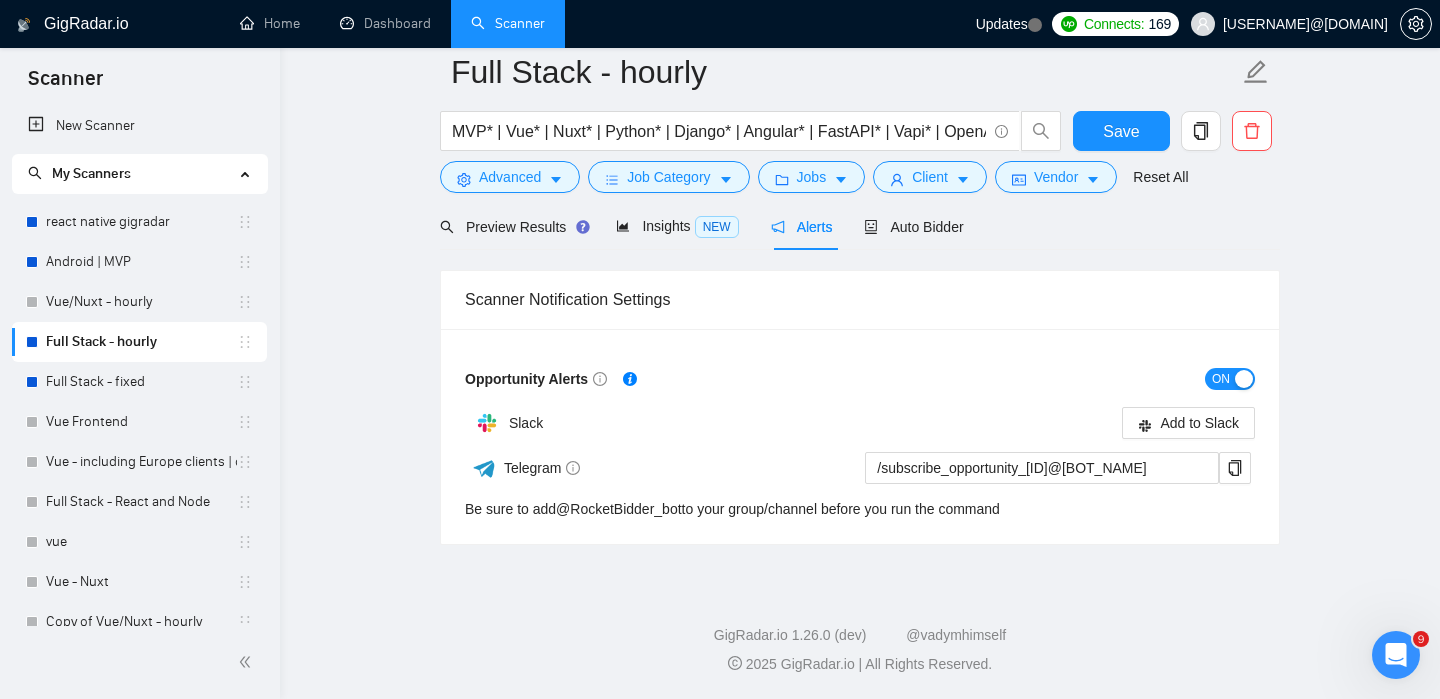 scroll, scrollTop: 27, scrollLeft: 0, axis: vertical 